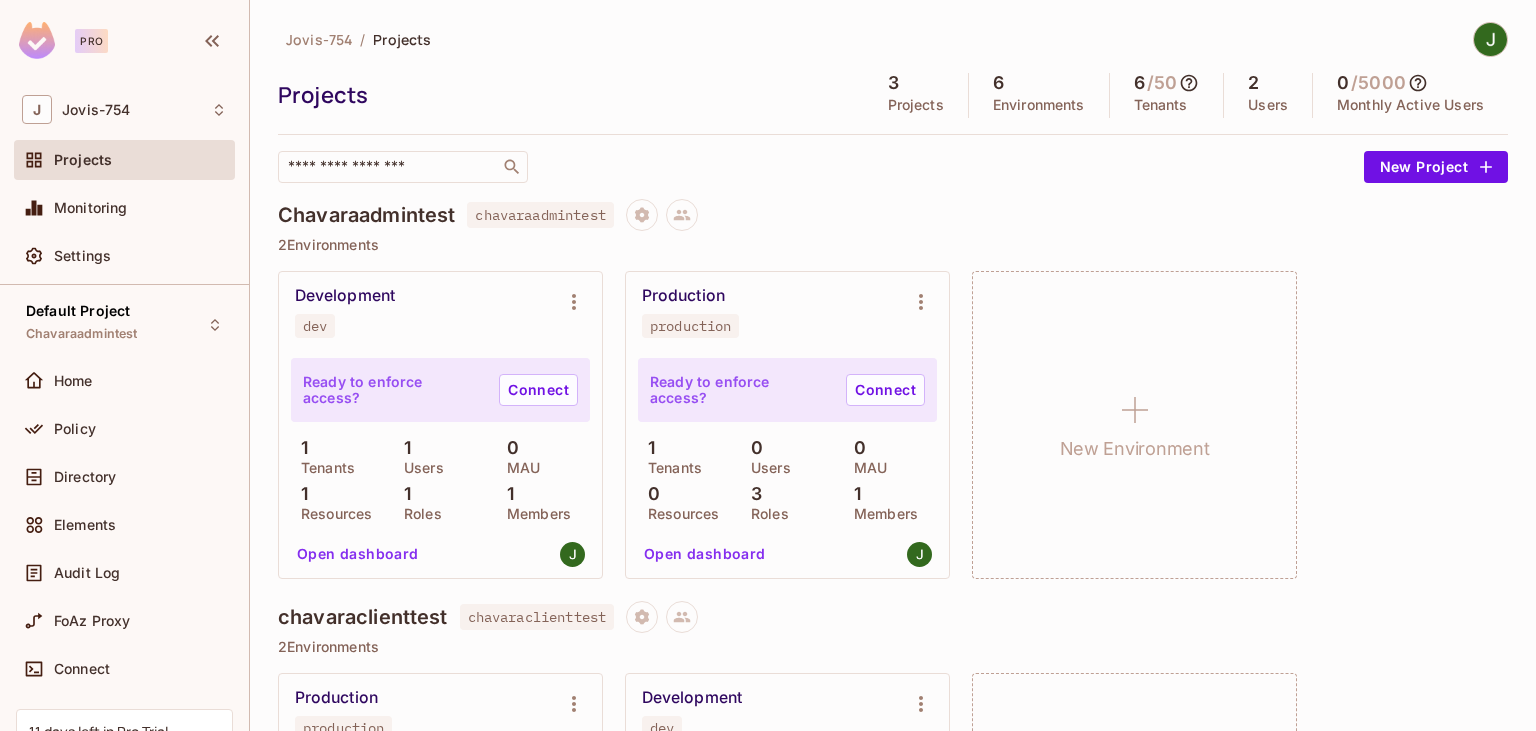scroll, scrollTop: 0, scrollLeft: 0, axis: both 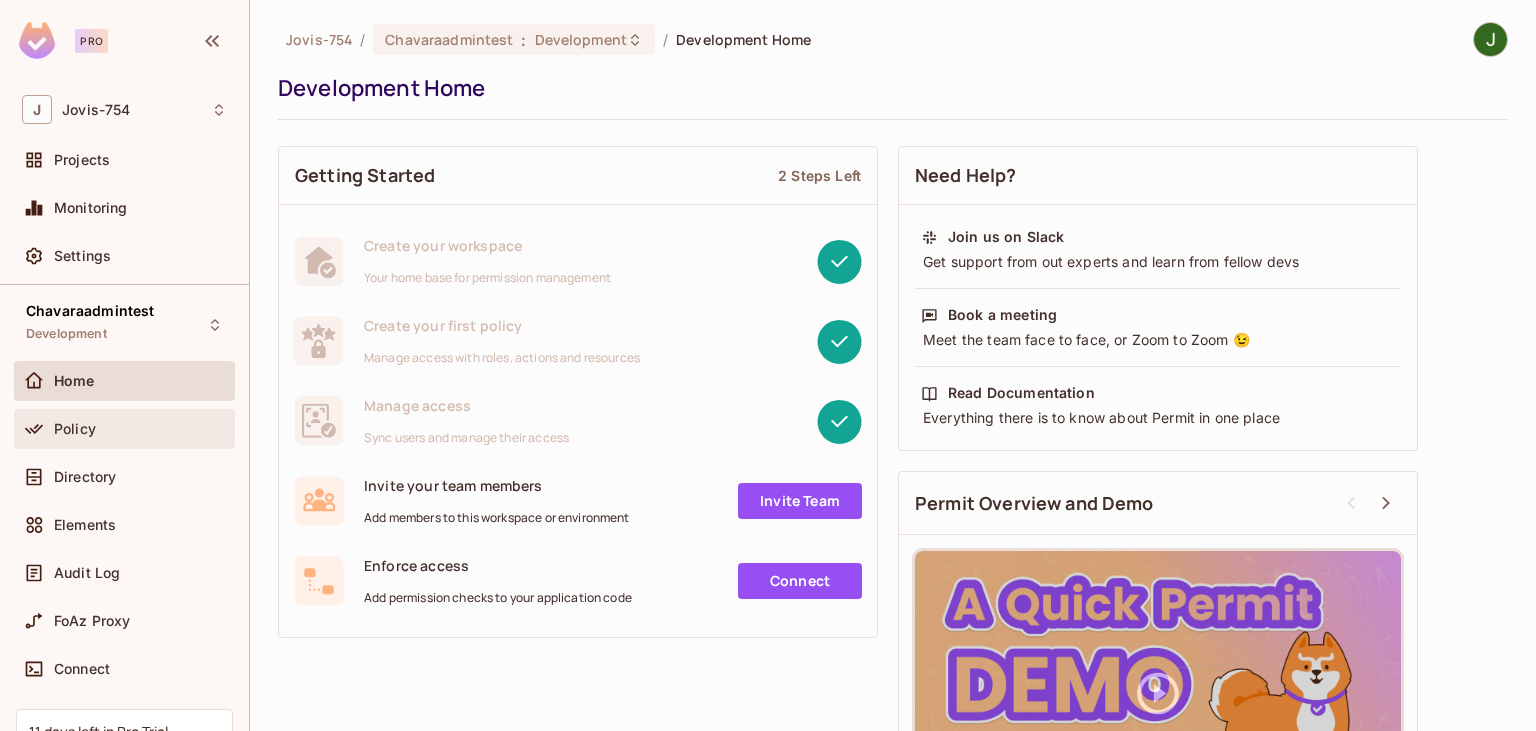 click on "Policy" at bounding box center (140, 429) 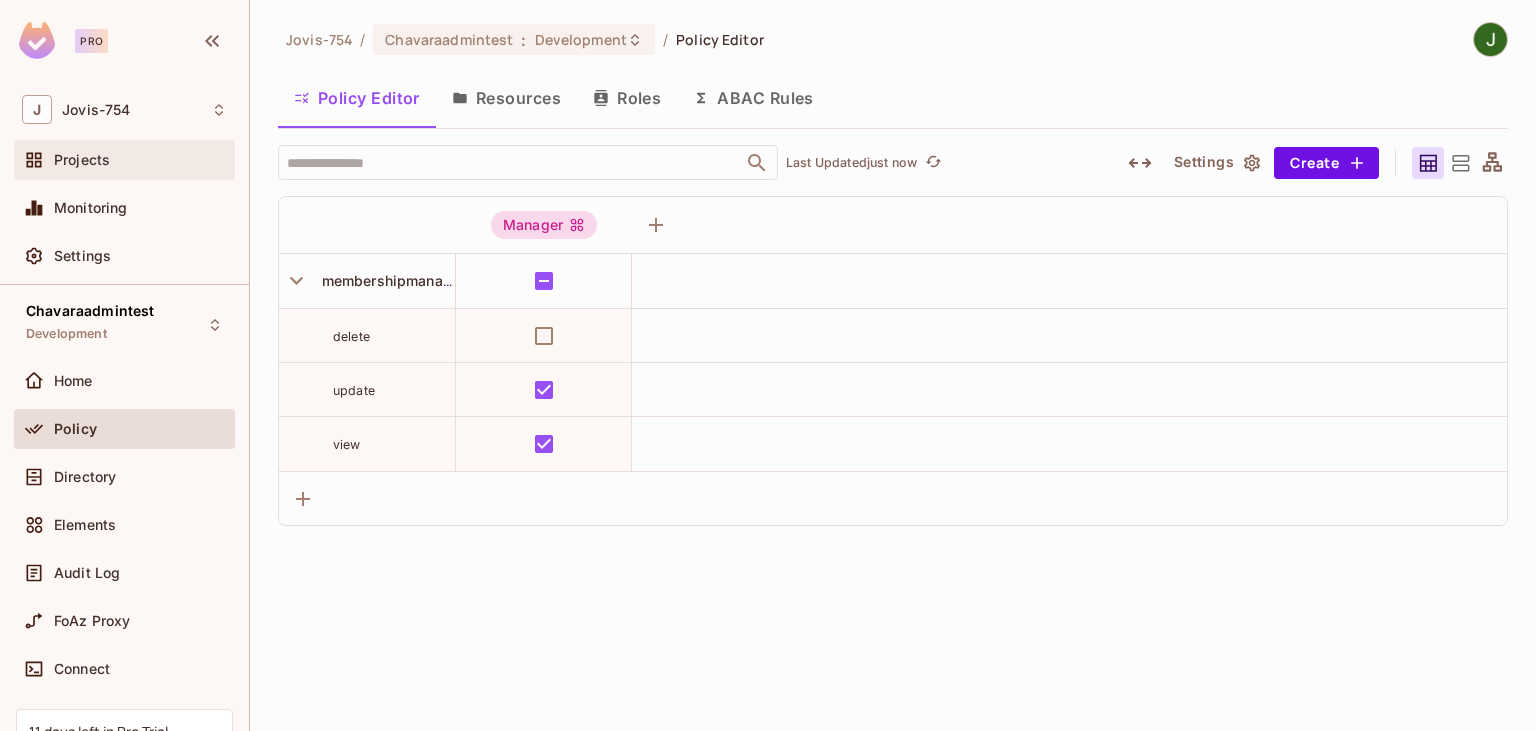 click on "Projects" at bounding box center [82, 160] 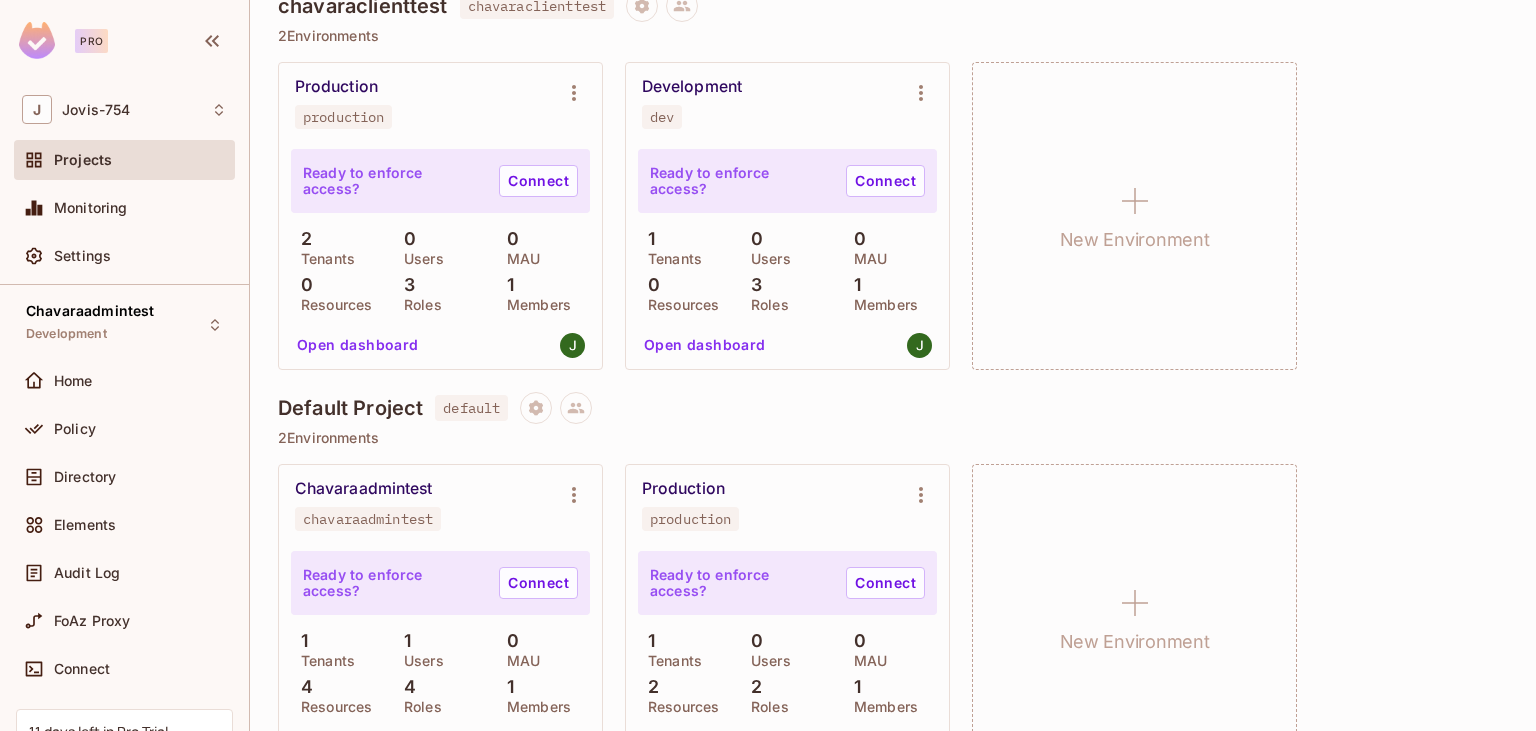 scroll, scrollTop: 674, scrollLeft: 0, axis: vertical 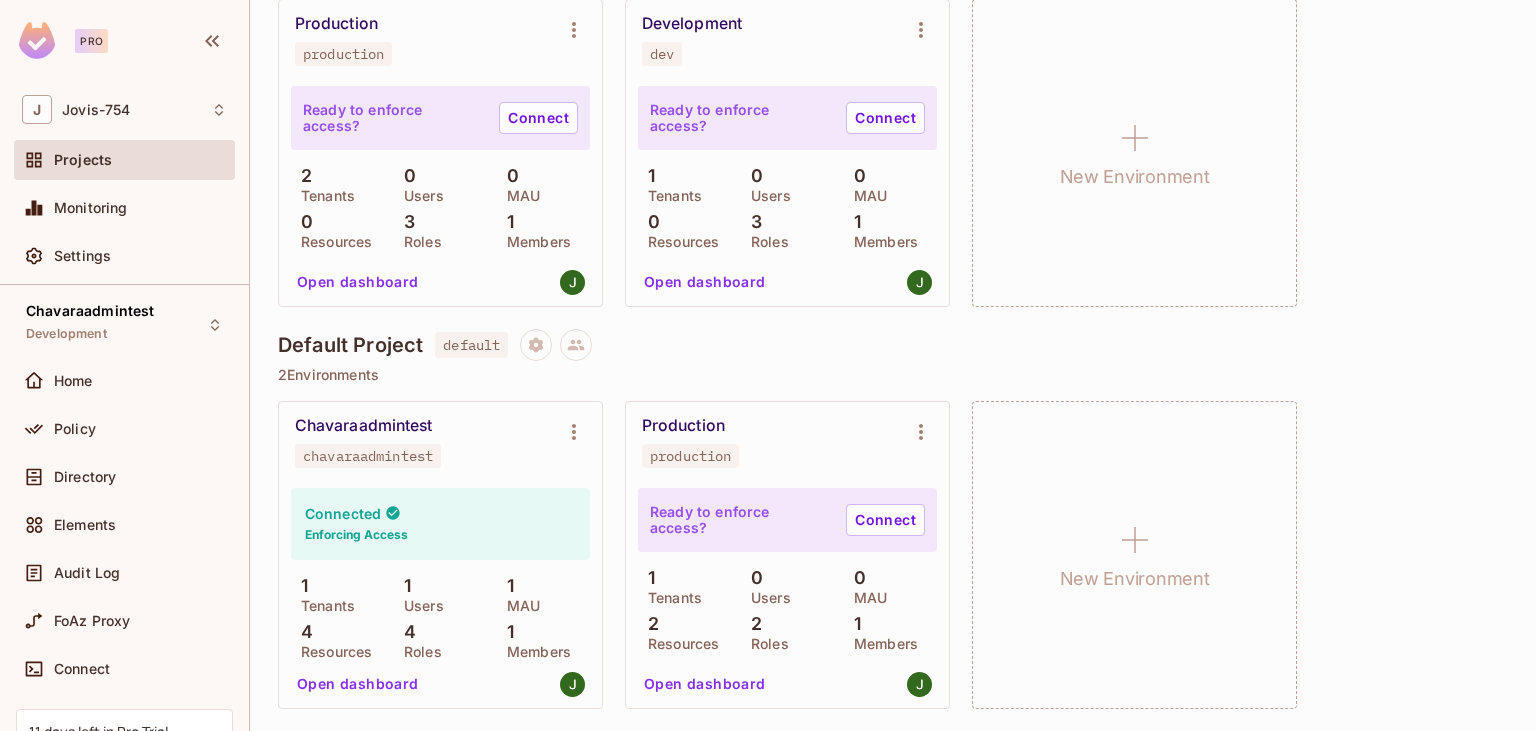 click on "Open dashboard" at bounding box center [358, 684] 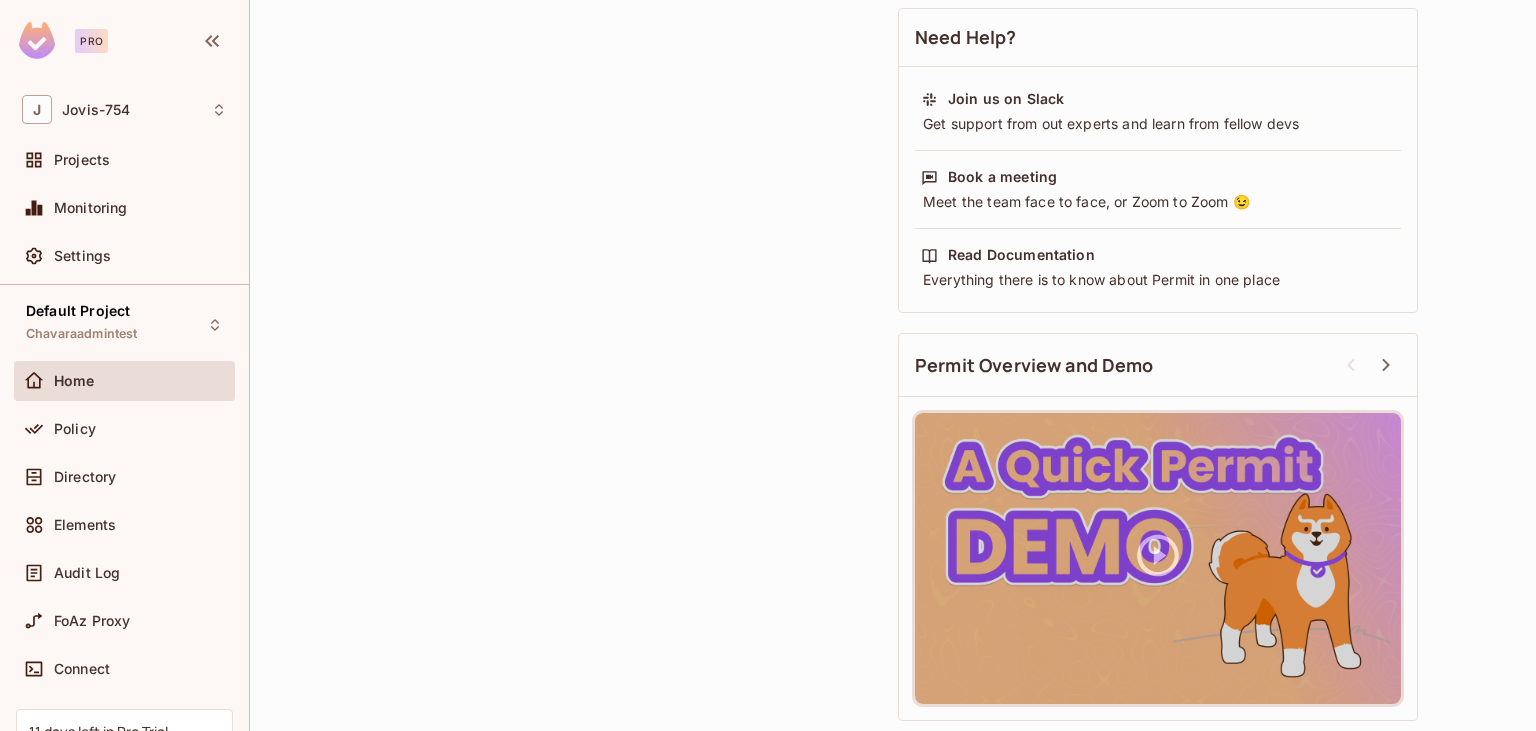 scroll, scrollTop: 0, scrollLeft: 0, axis: both 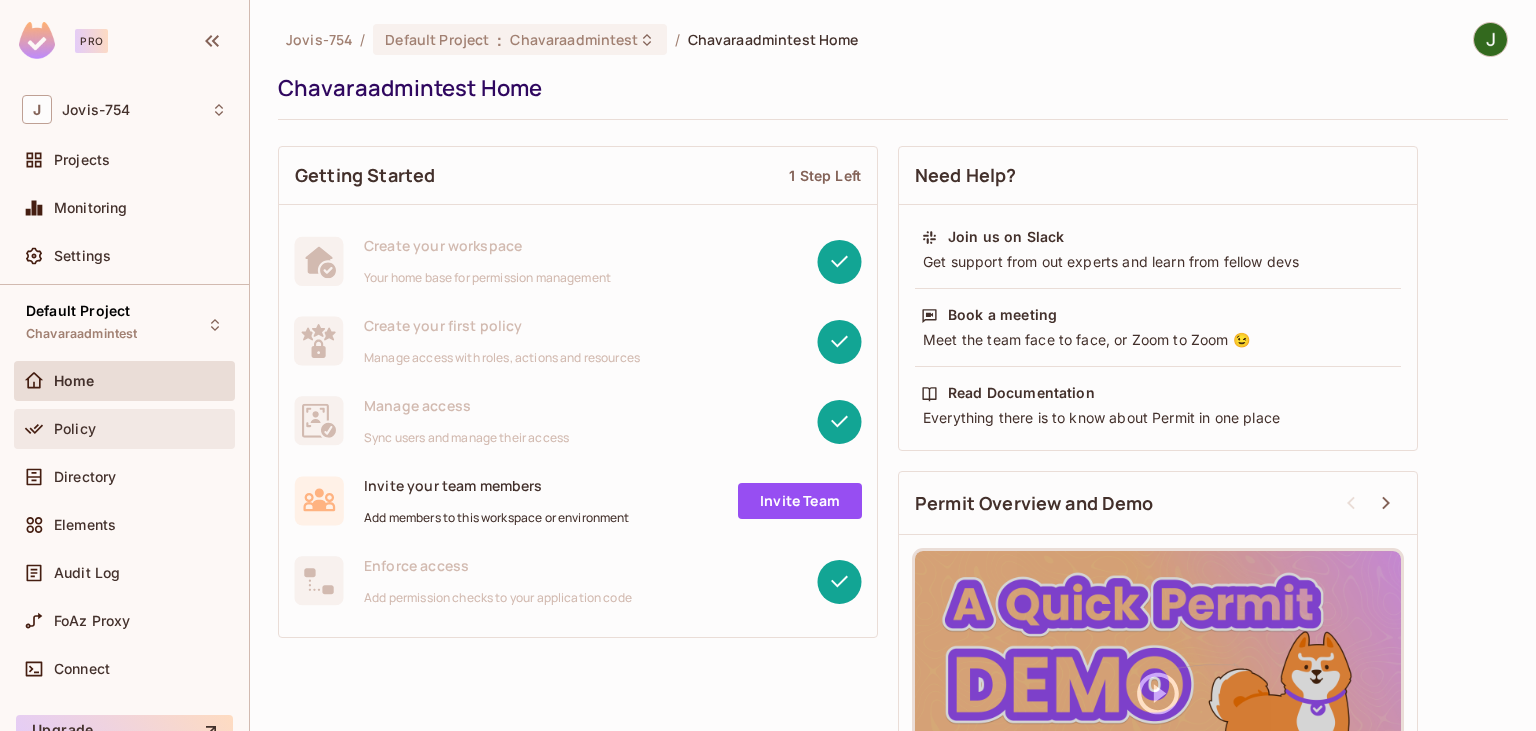 click on "Policy" at bounding box center [124, 429] 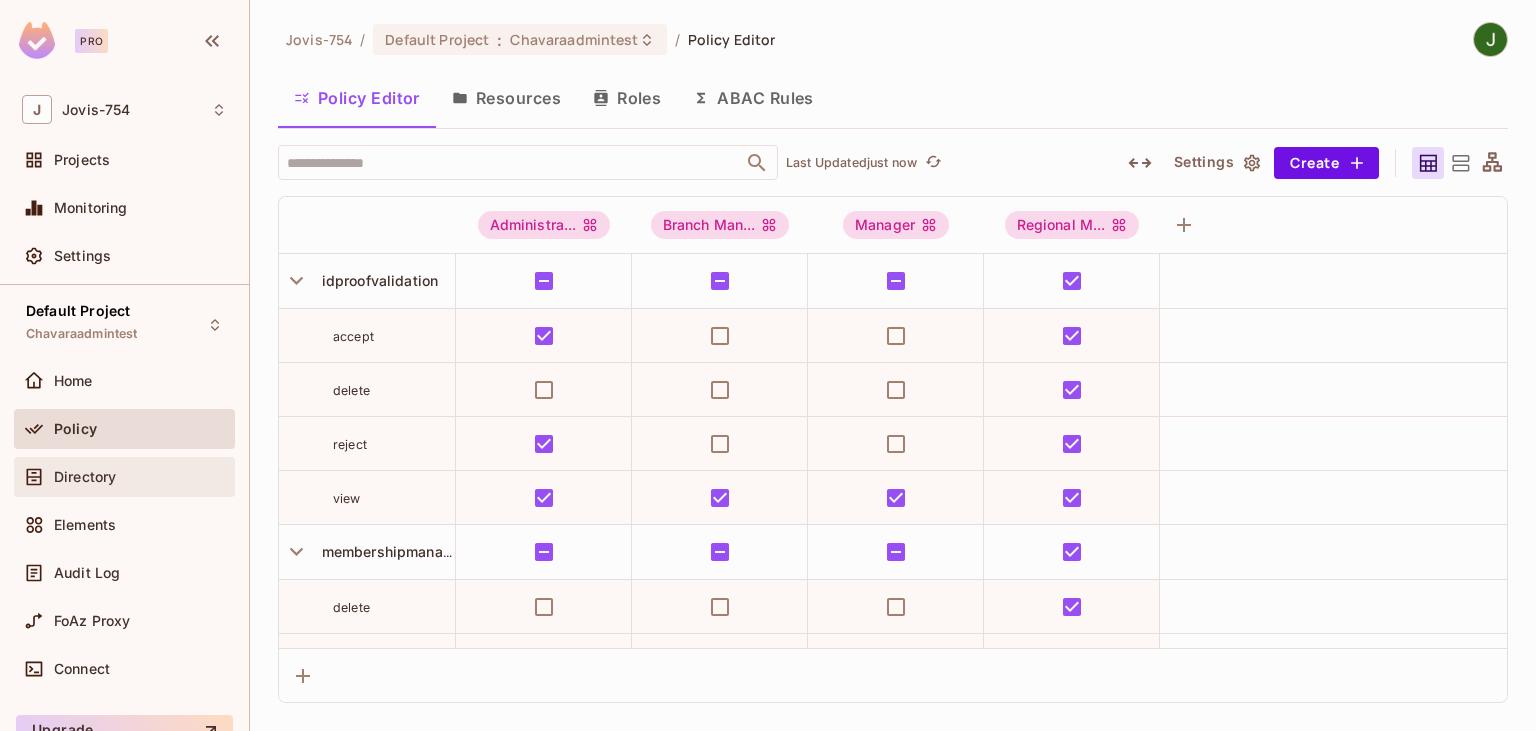 click on "Directory" at bounding box center [85, 477] 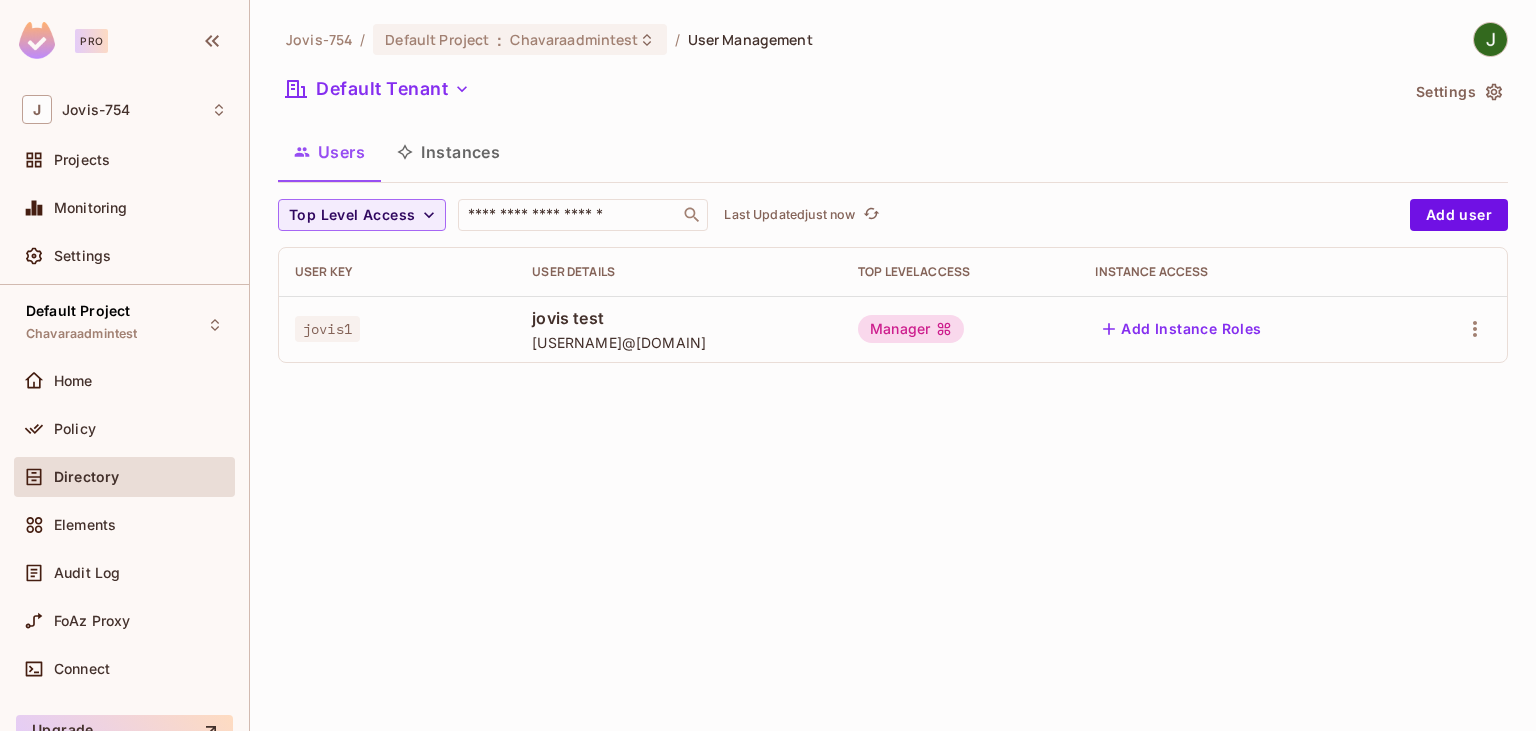 click on "Manager" at bounding box center (911, 329) 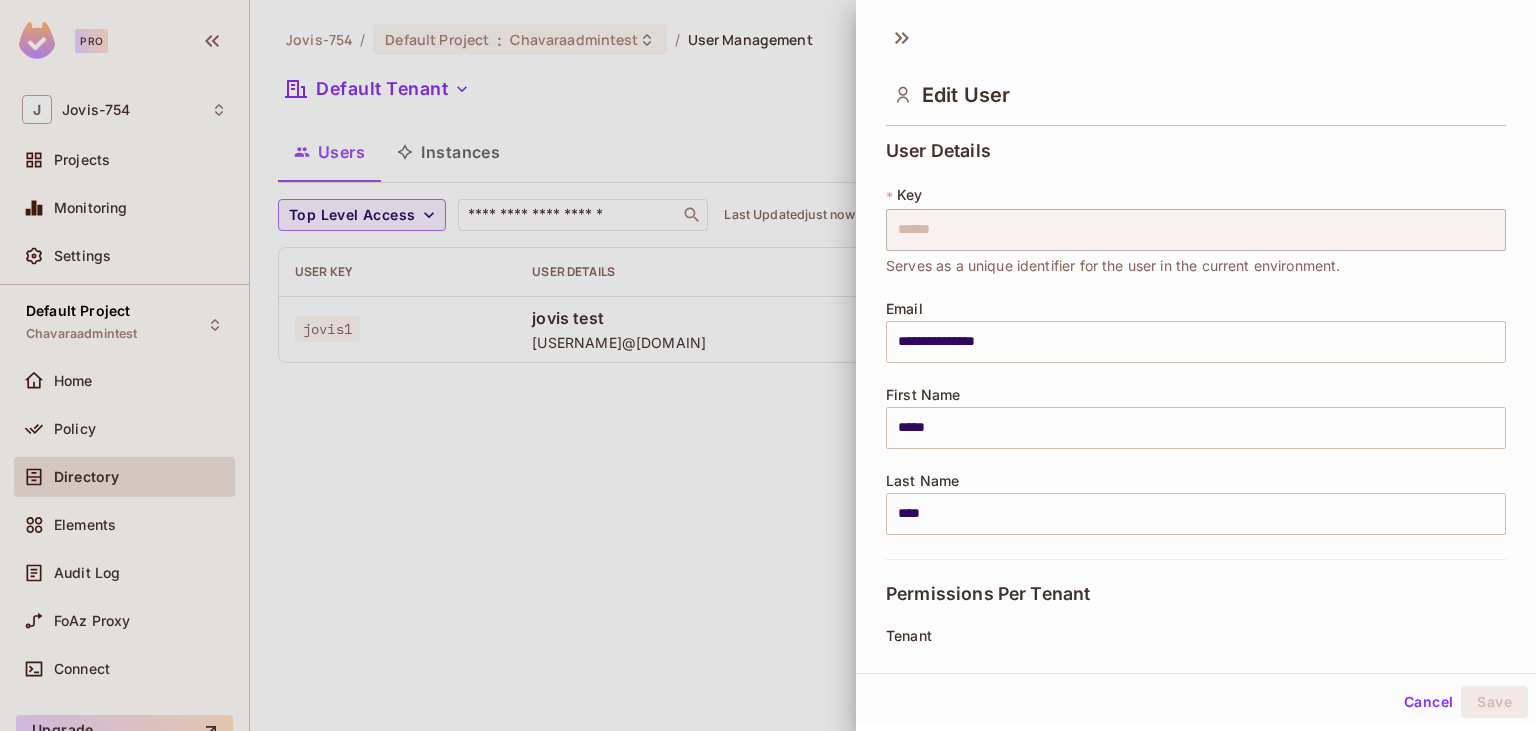 click at bounding box center (768, 365) 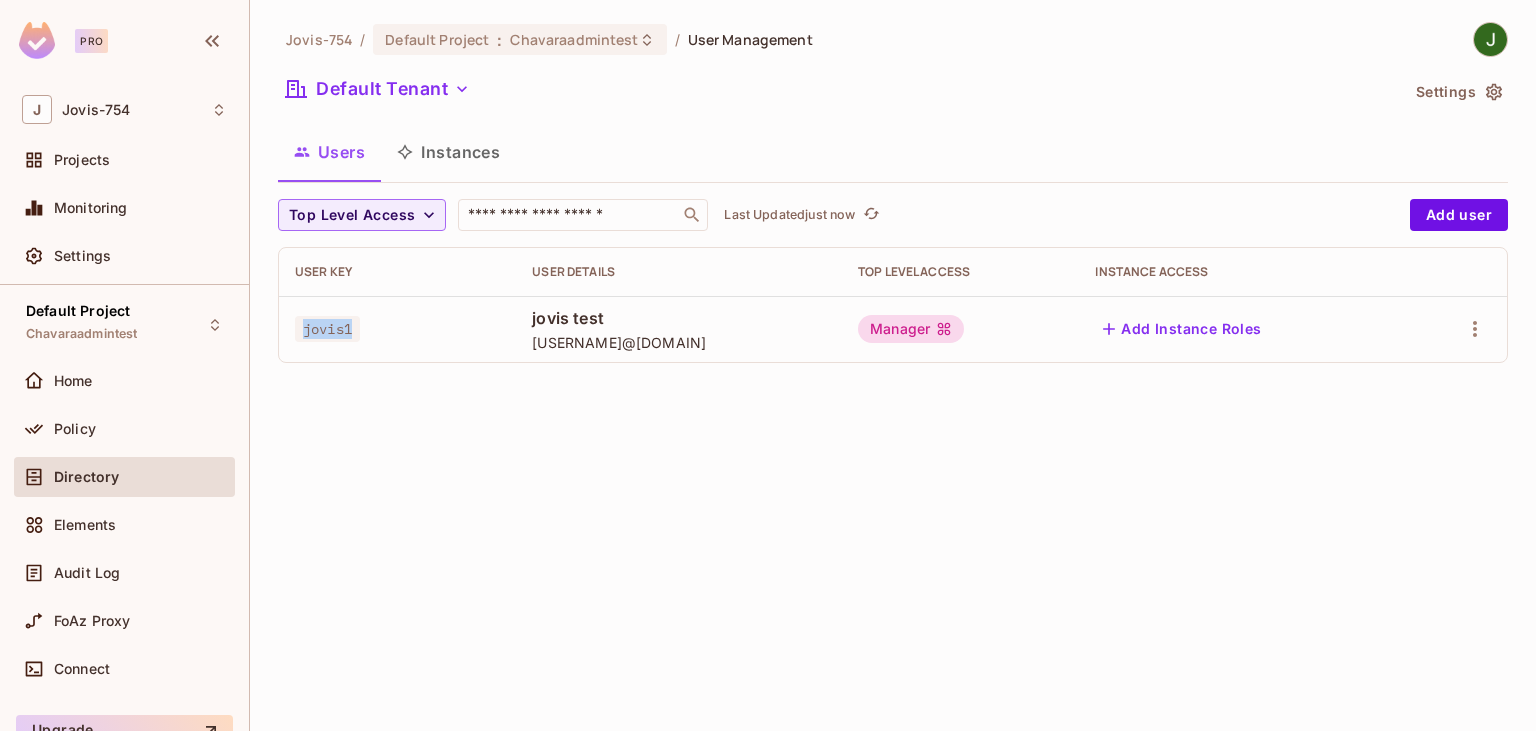 click on "jovis1" at bounding box center (327, 329) 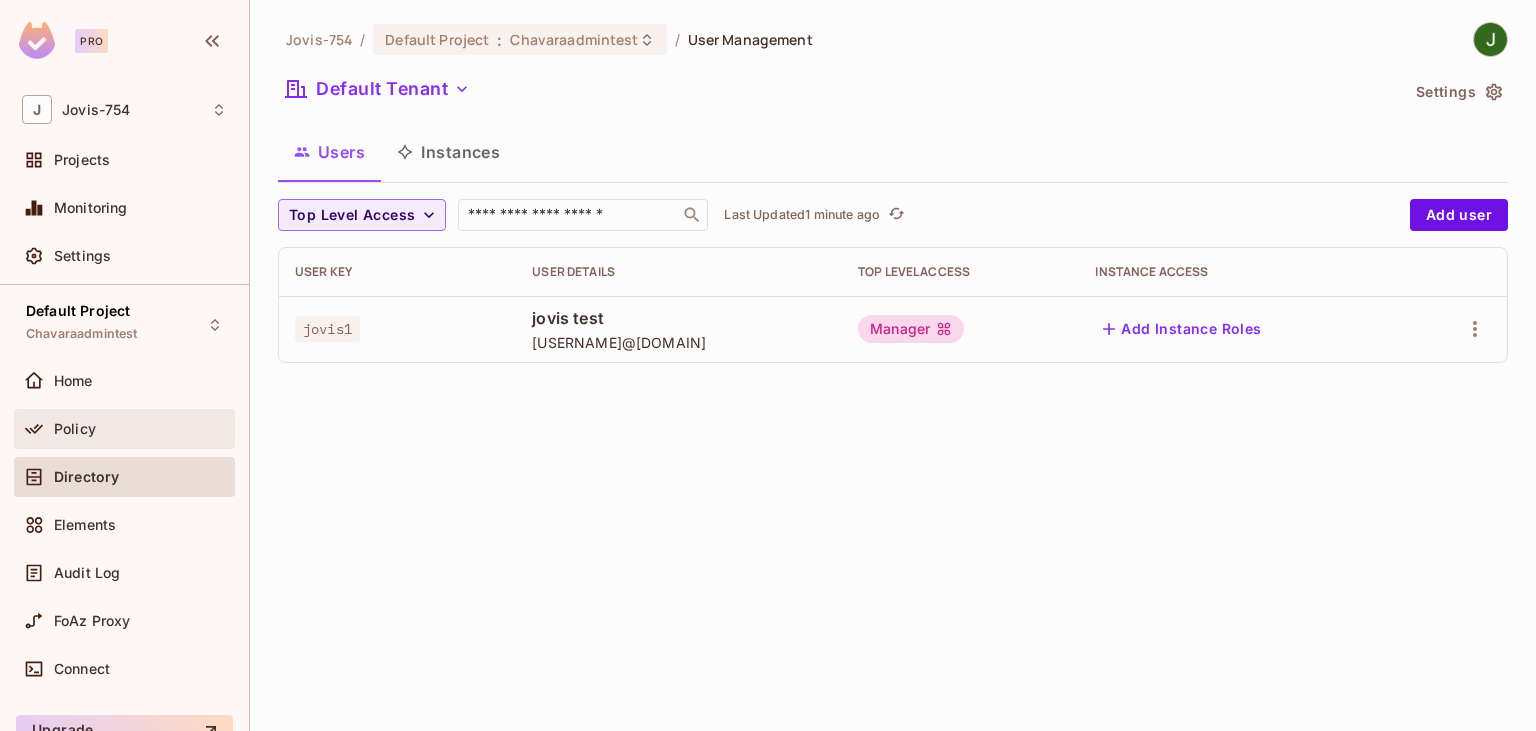 click on "Policy" at bounding box center [140, 429] 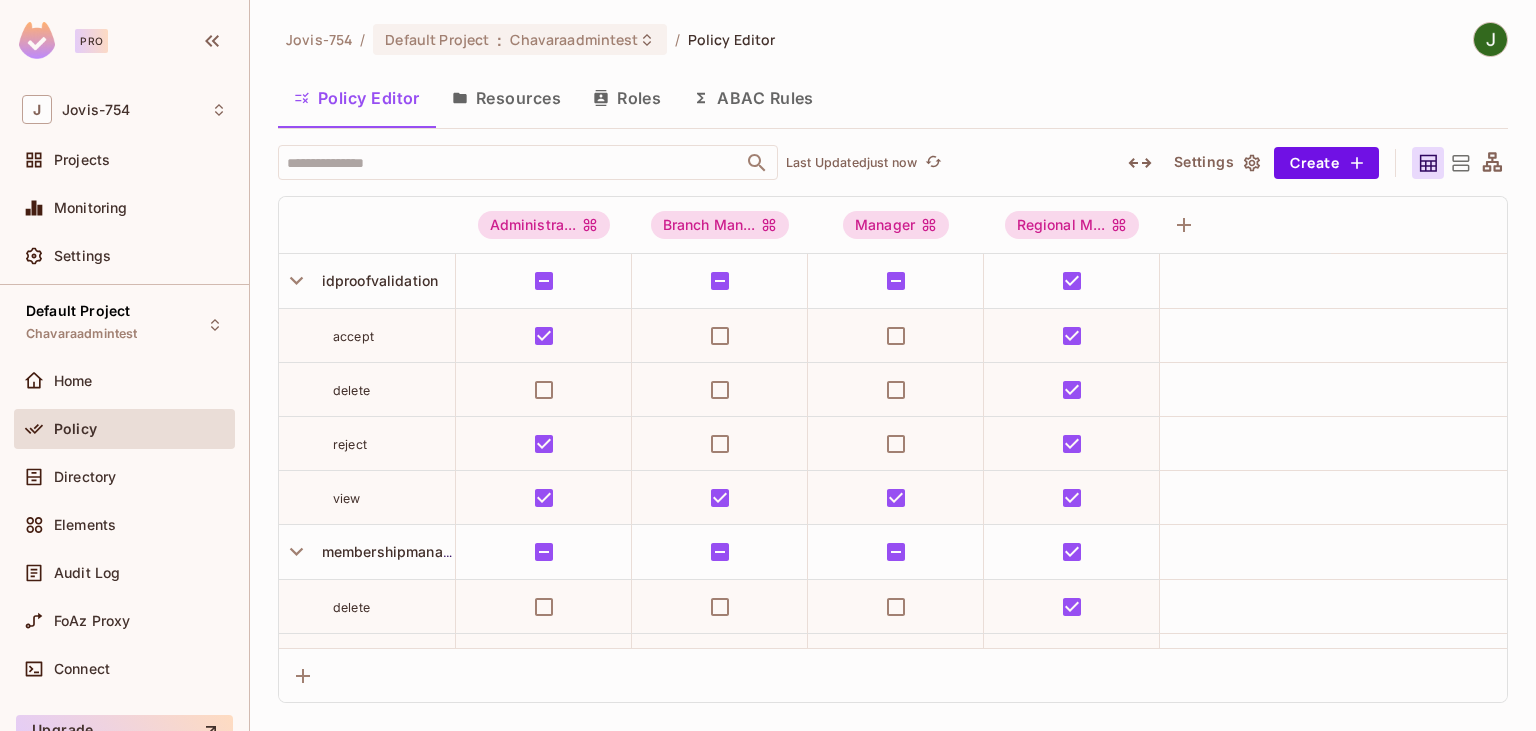 click on "Policy Editor Resources Roles ABAC Rules" at bounding box center [893, 98] 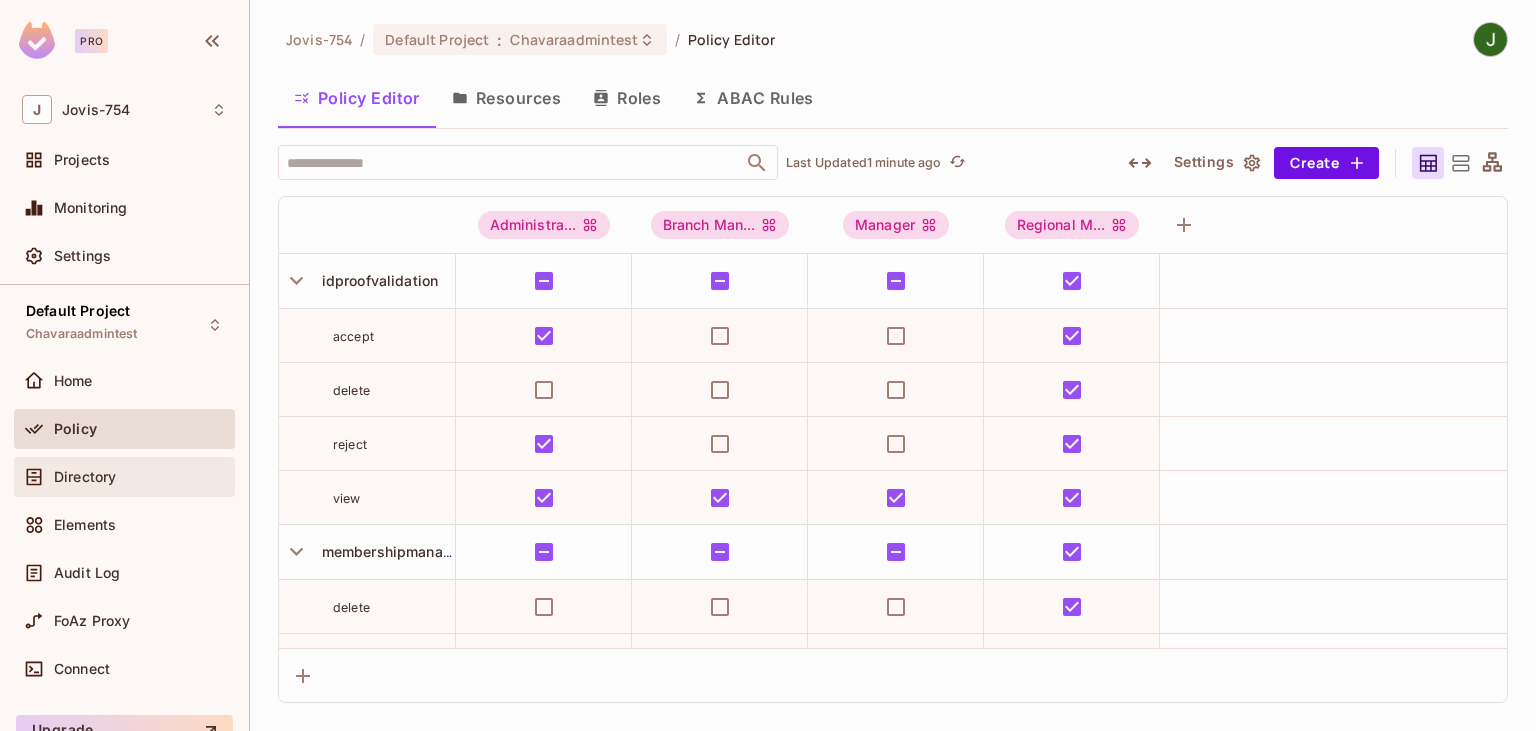 click on "Directory" at bounding box center [140, 477] 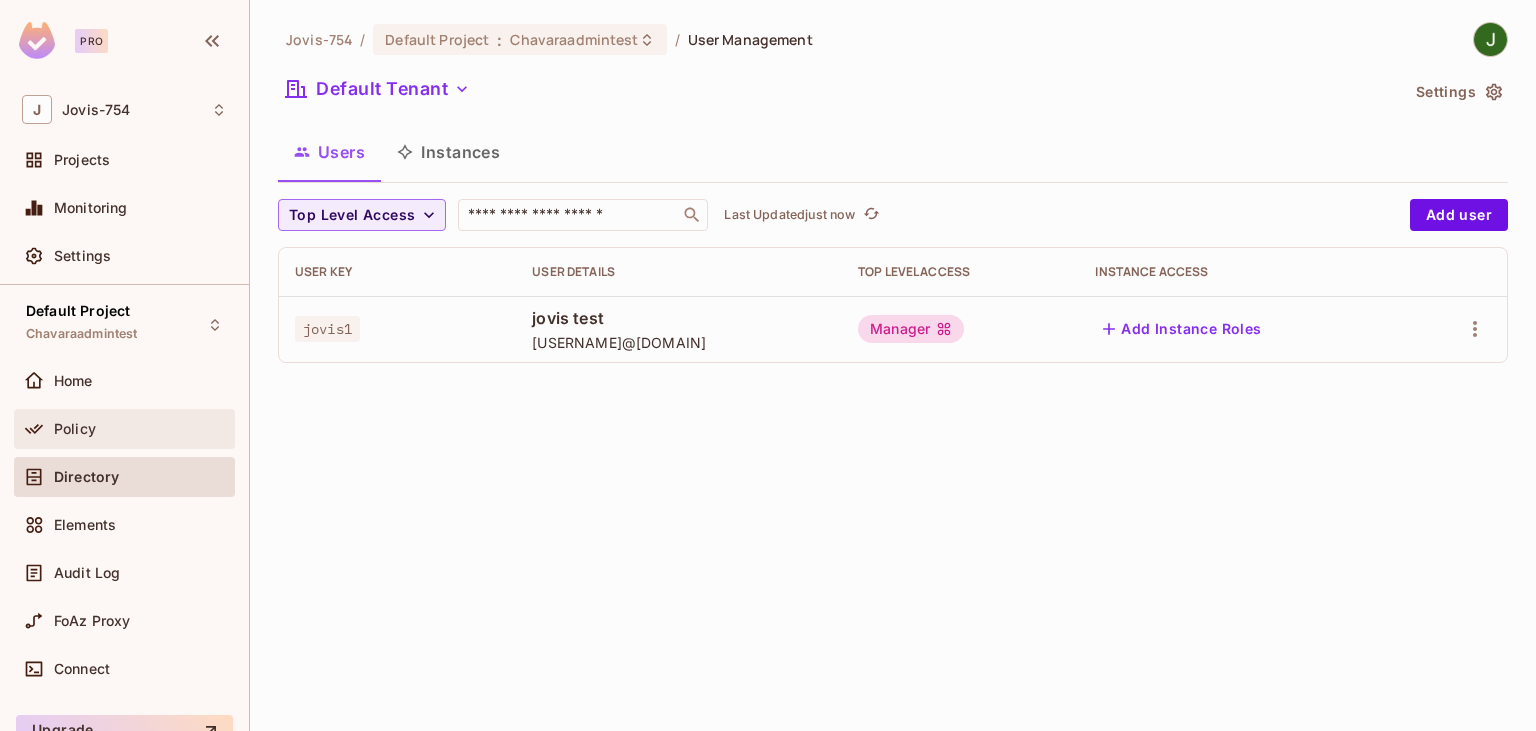 click on "Policy" at bounding box center (124, 429) 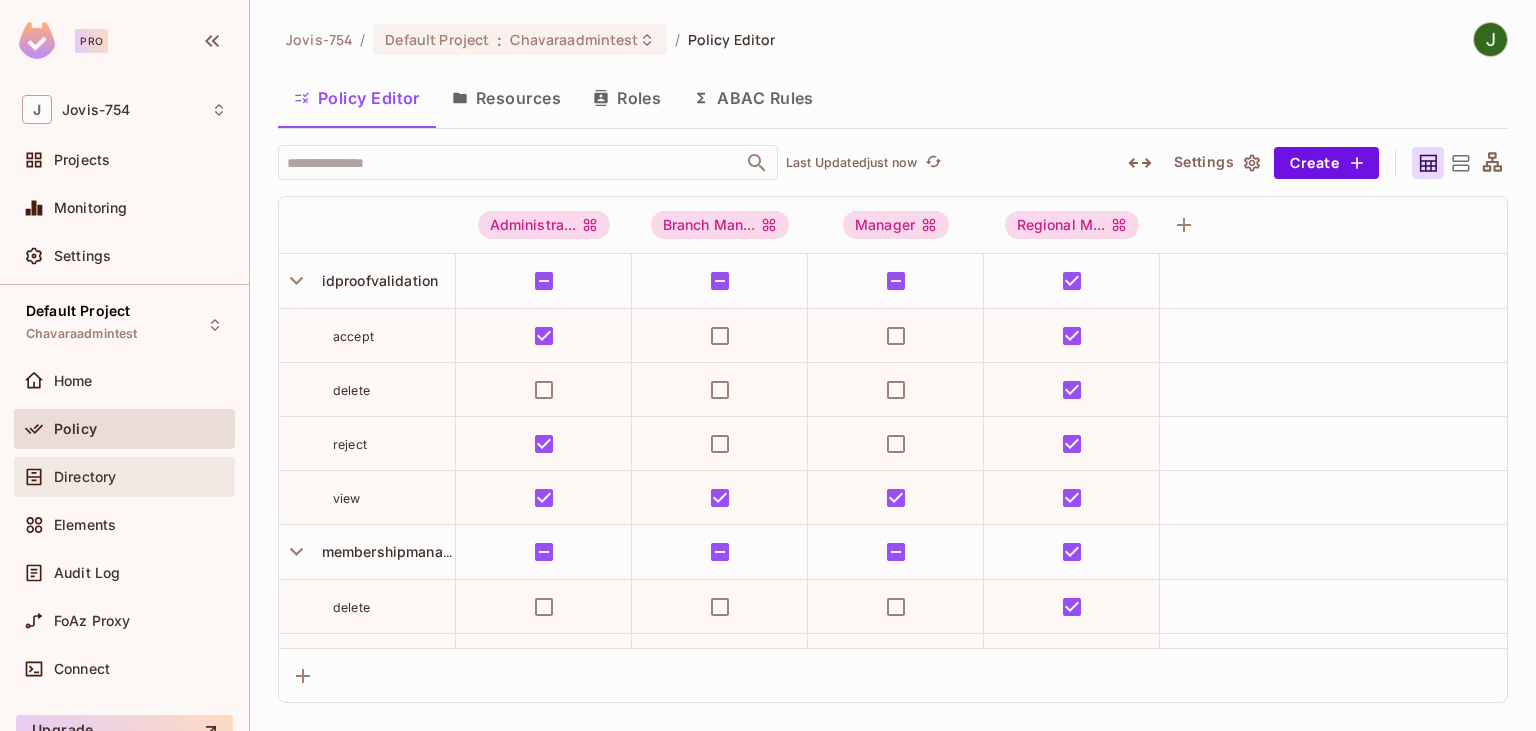 click on "Directory" at bounding box center (124, 477) 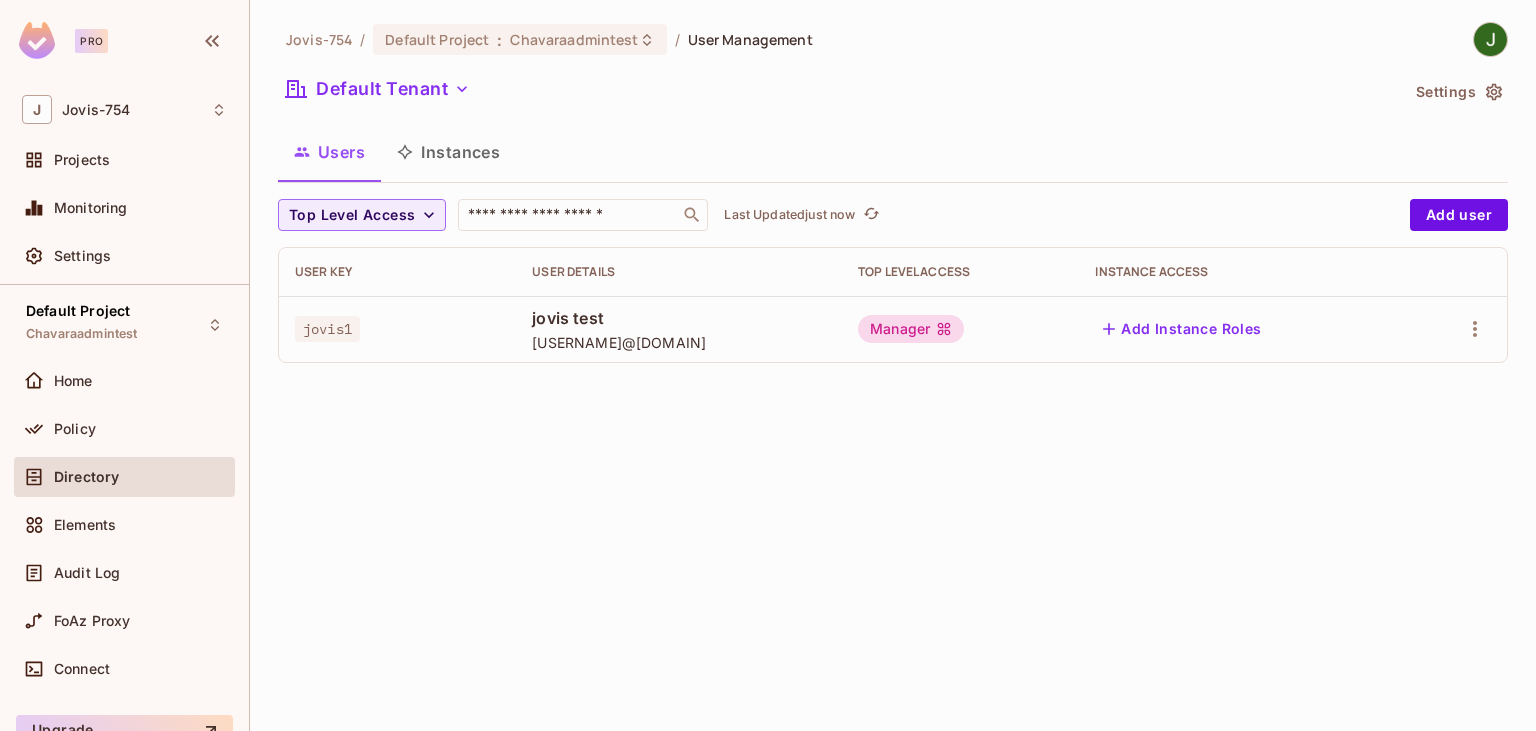 click on "Default Tenant" at bounding box center (838, 92) 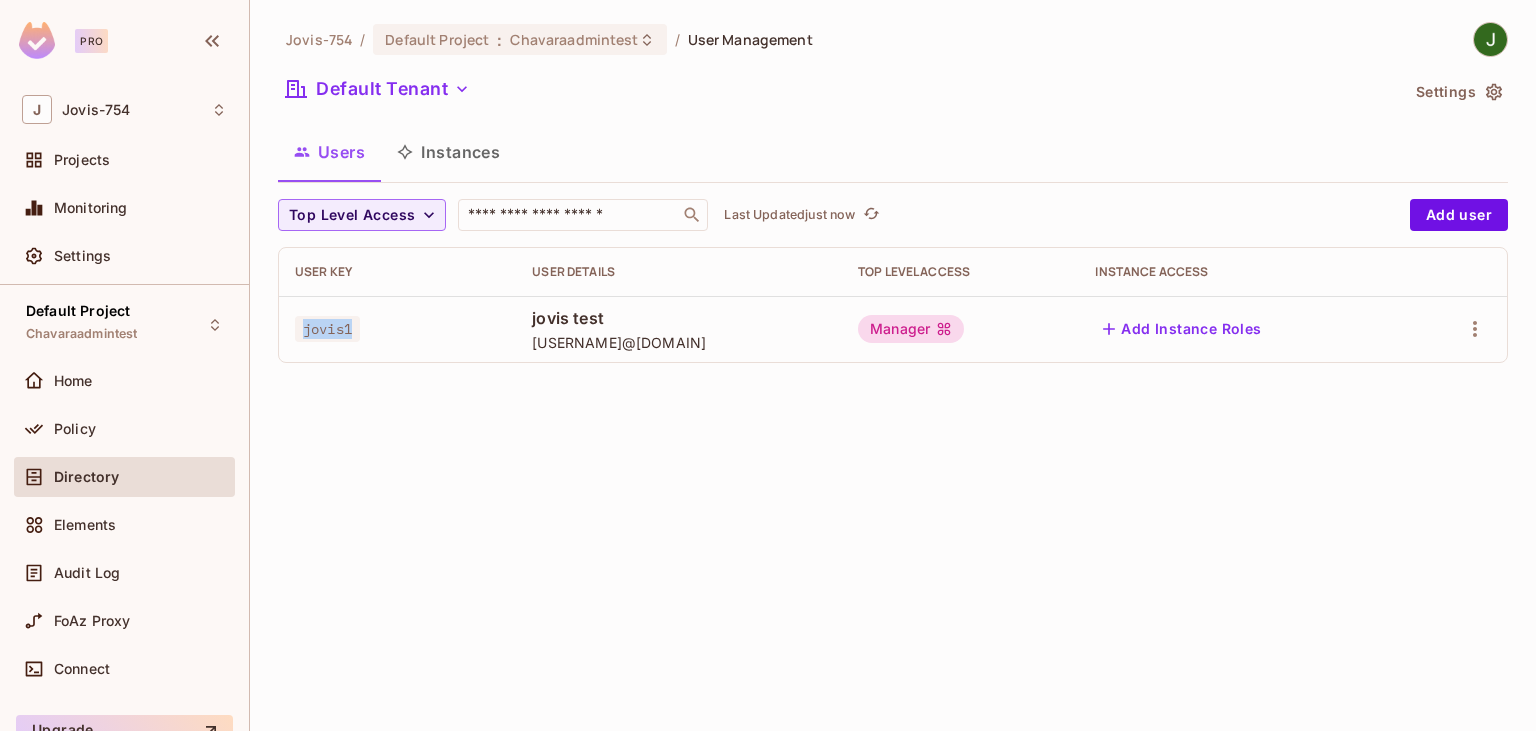 click on "jovis1" at bounding box center [327, 329] 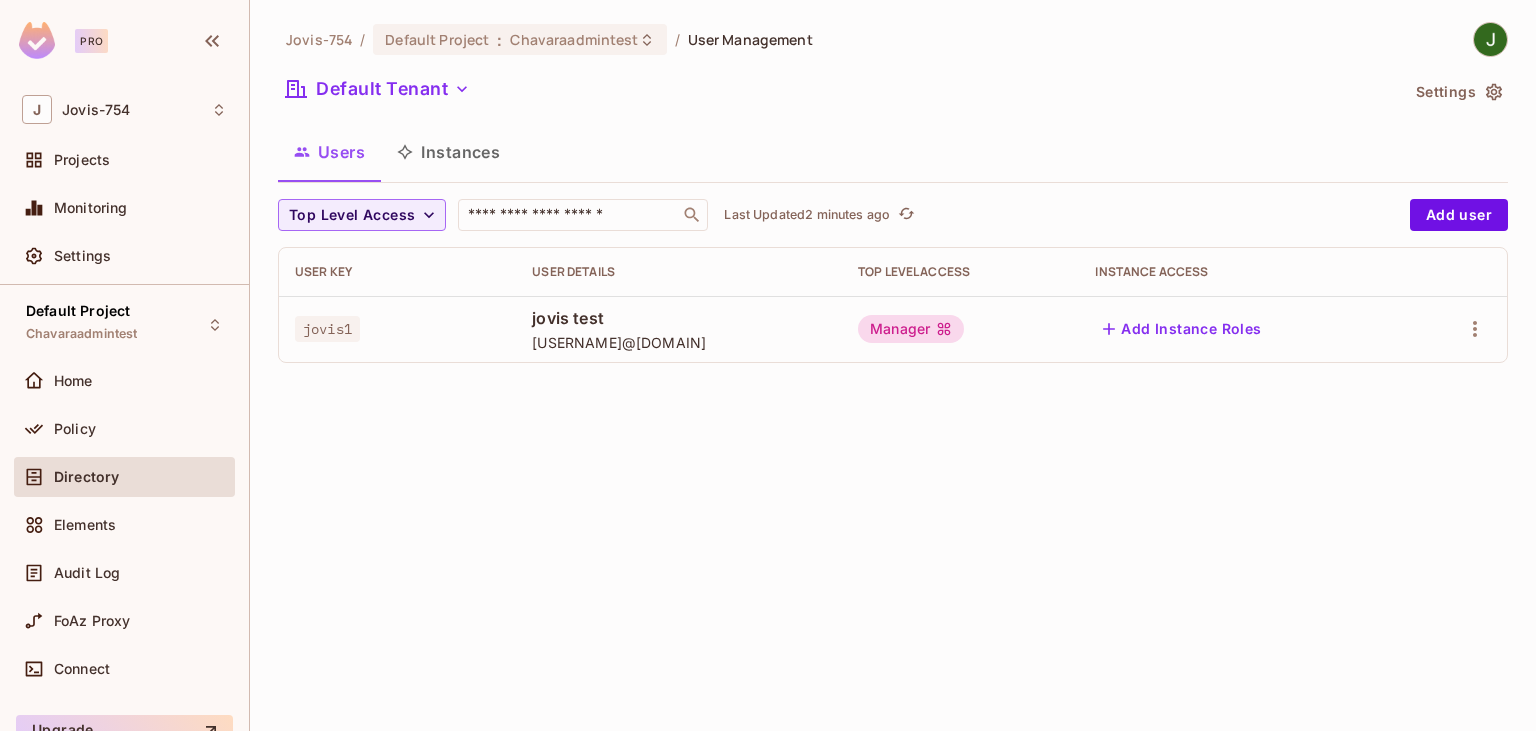 click on "Jovis-754 / Default Project : Chavaraadmintest / User Management" at bounding box center [893, 39] 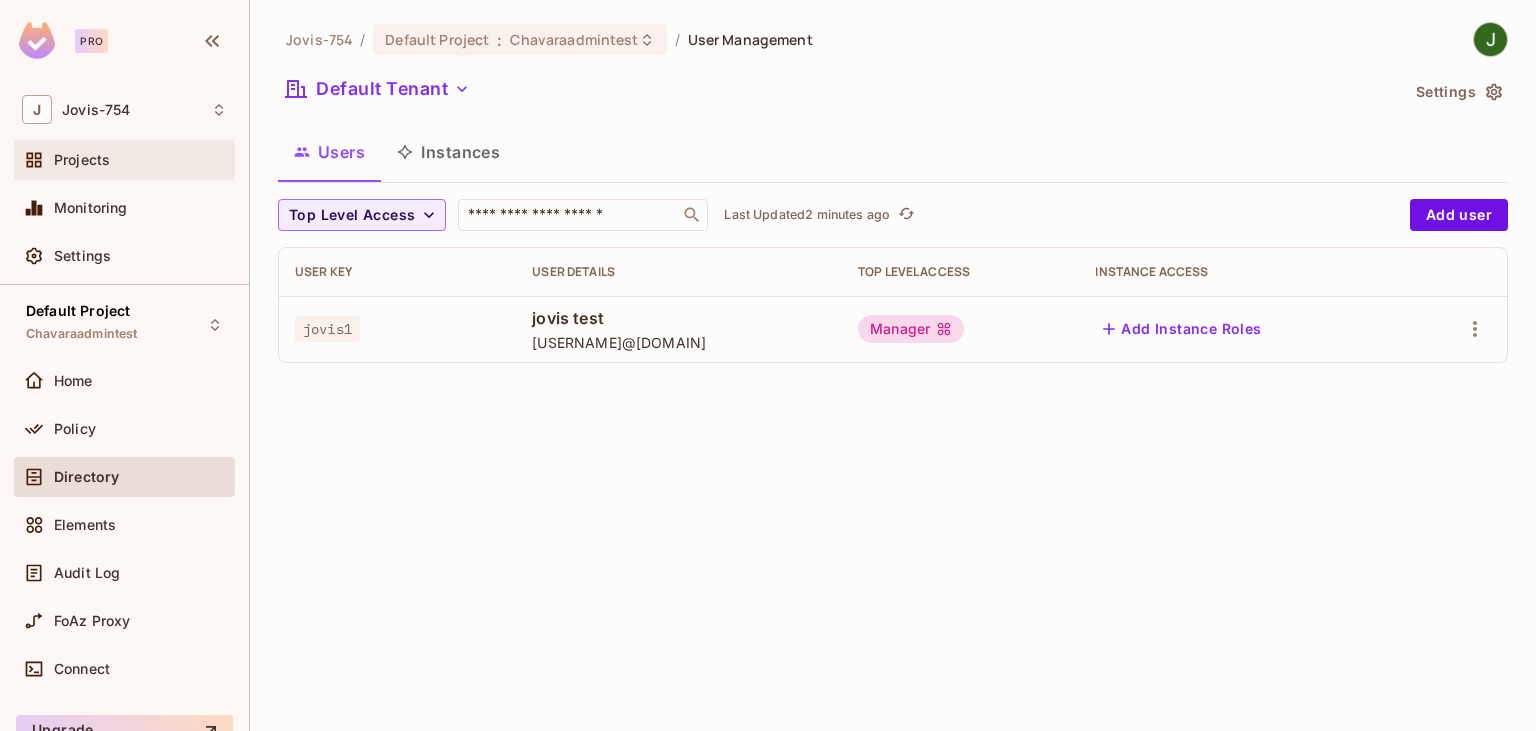click on "Projects" at bounding box center (124, 160) 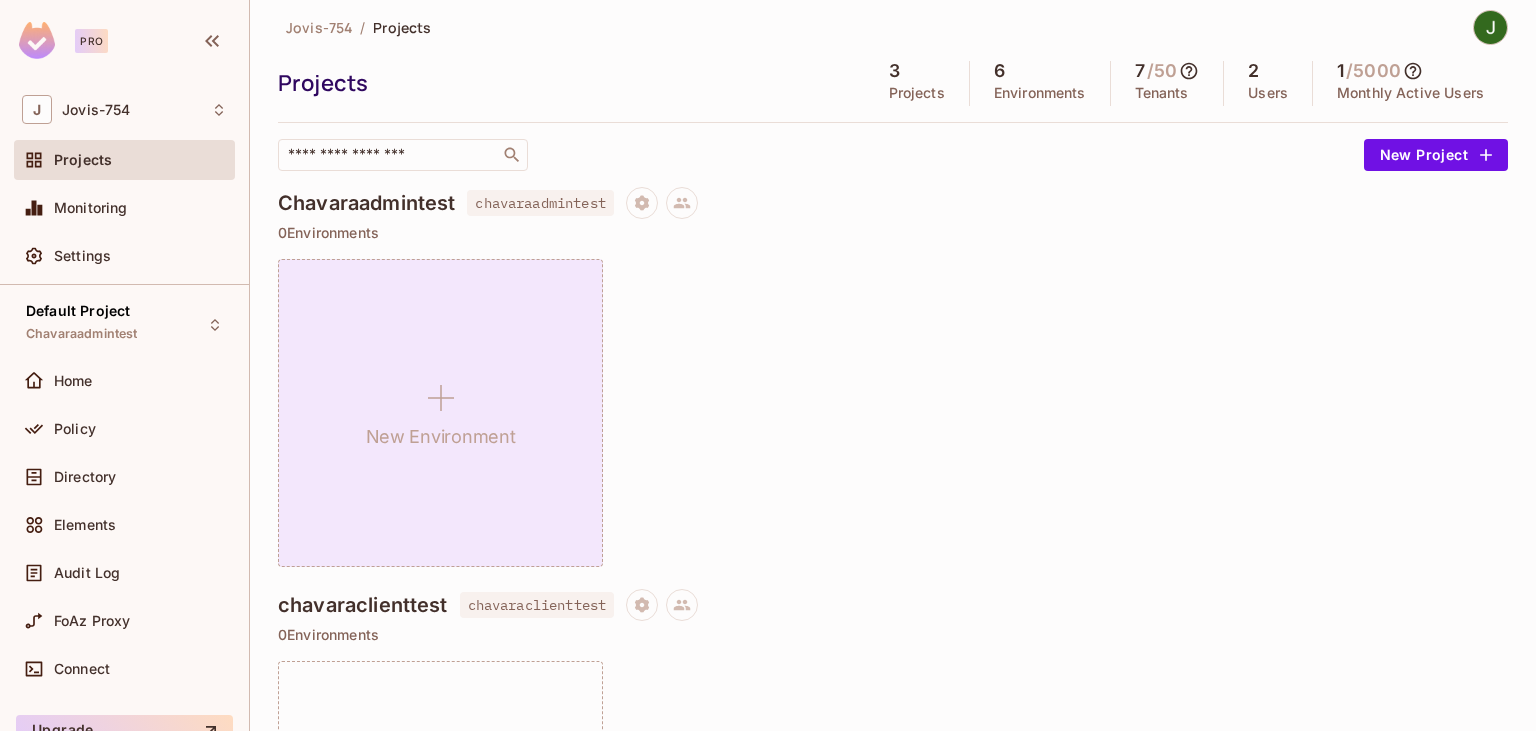 scroll, scrollTop: 0, scrollLeft: 0, axis: both 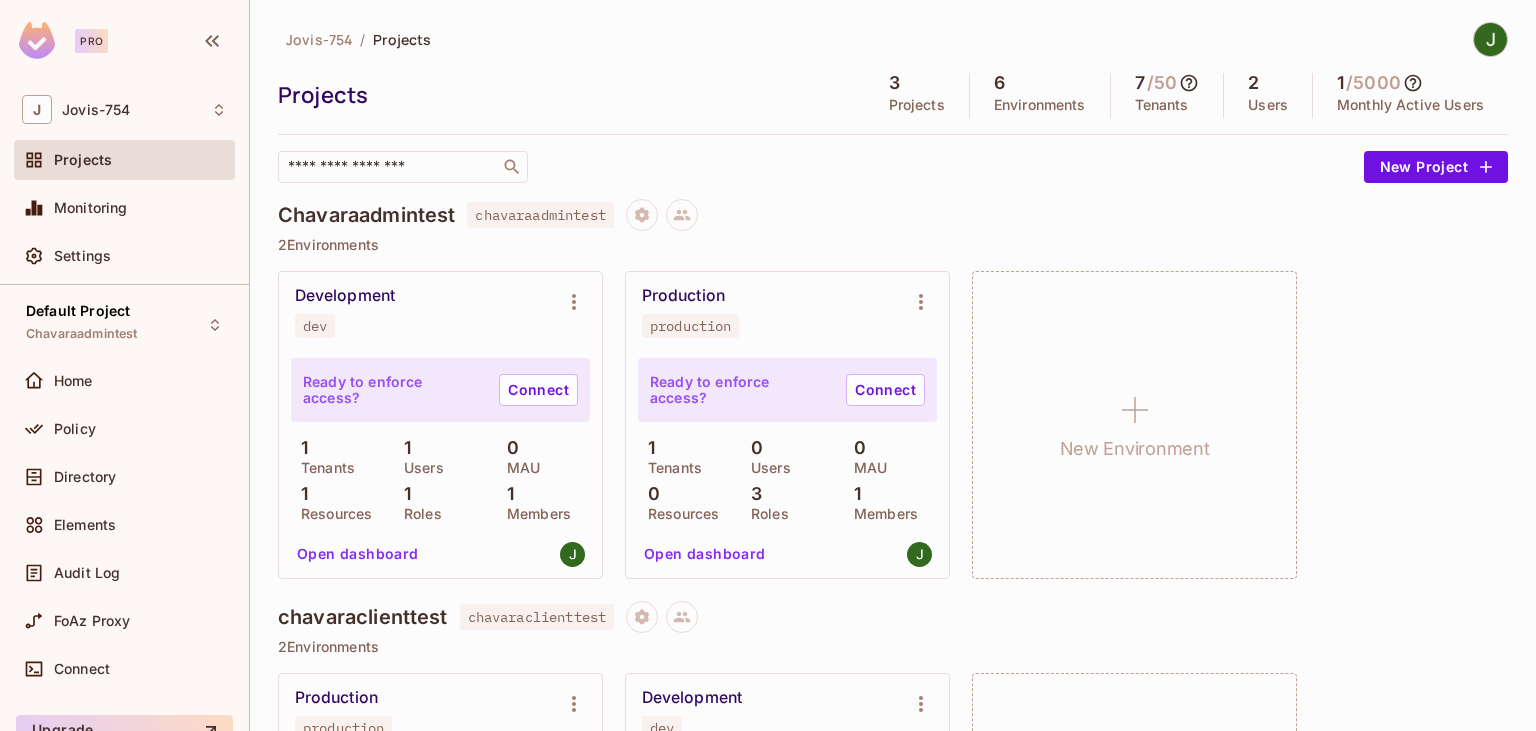 click on "Chavaraadmintest" at bounding box center (366, 215) 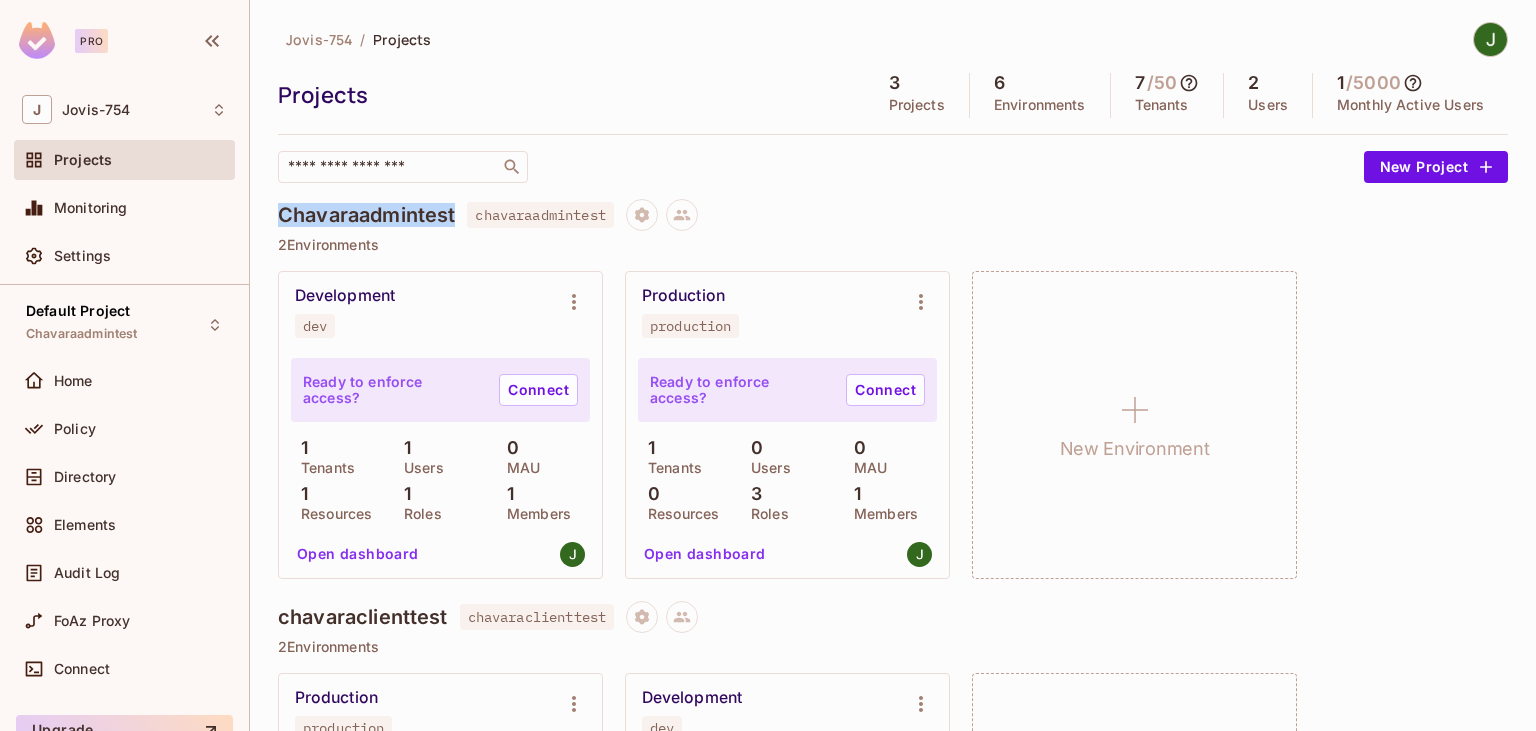 click on "Chavaraadmintest" at bounding box center (366, 215) 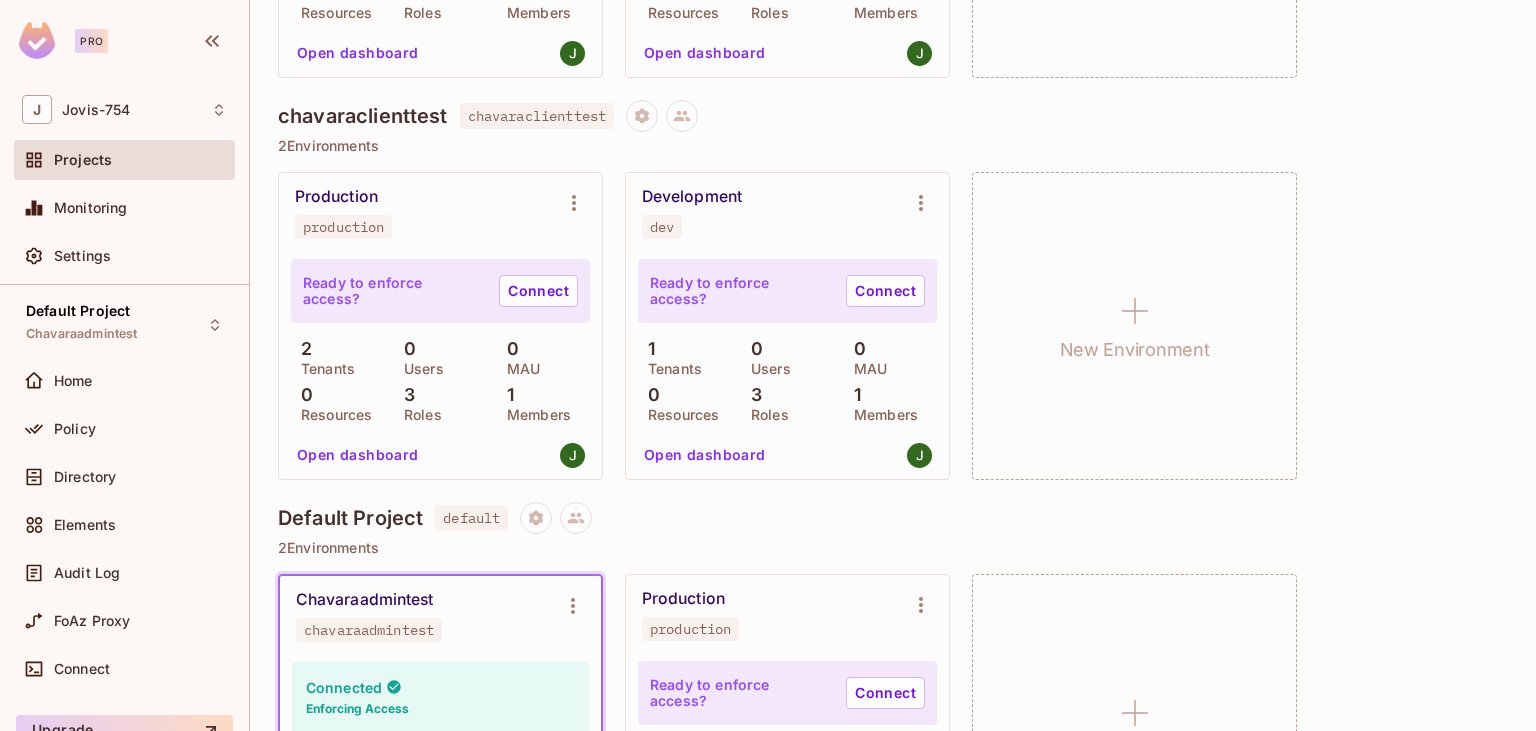 scroll, scrollTop: 576, scrollLeft: 0, axis: vertical 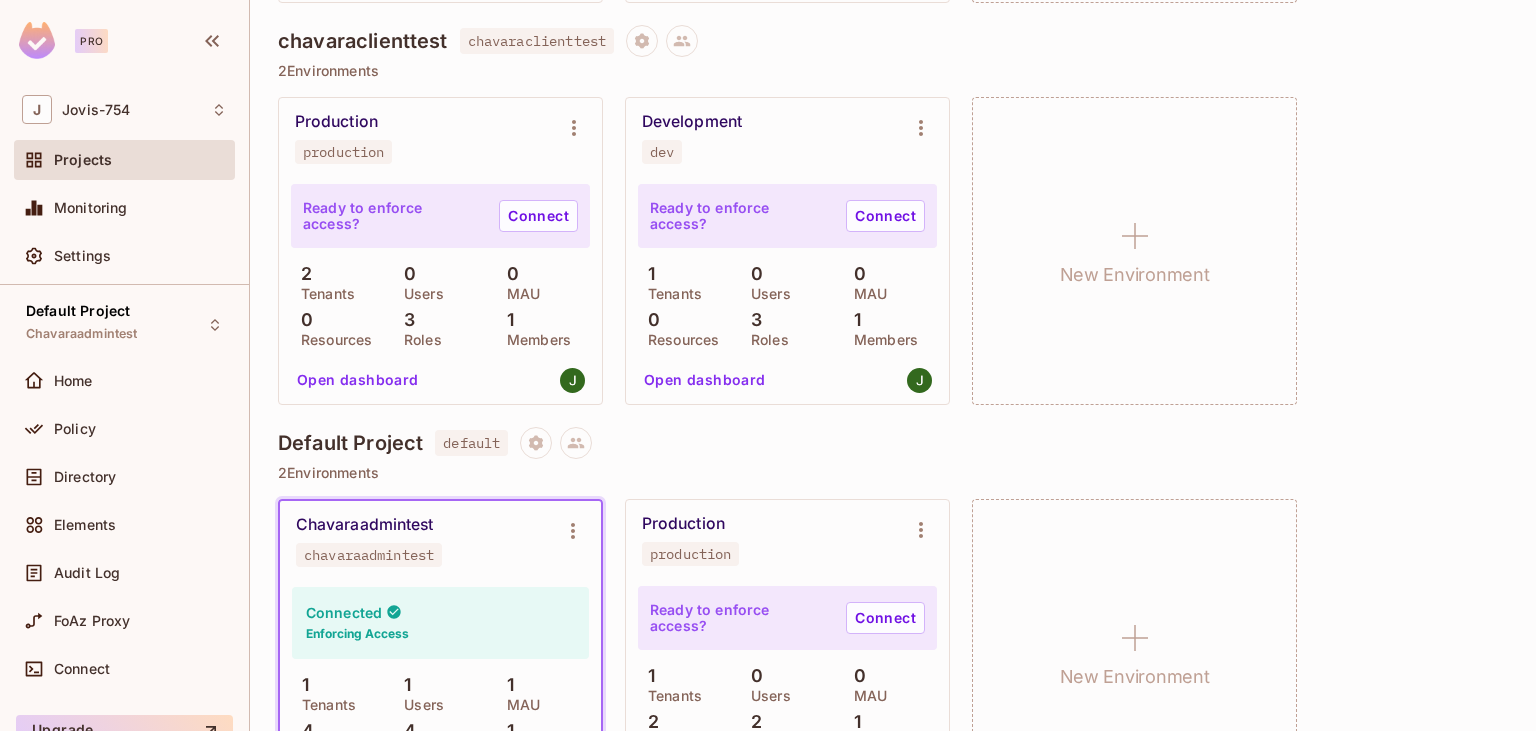 click on "Default Project" at bounding box center [350, 443] 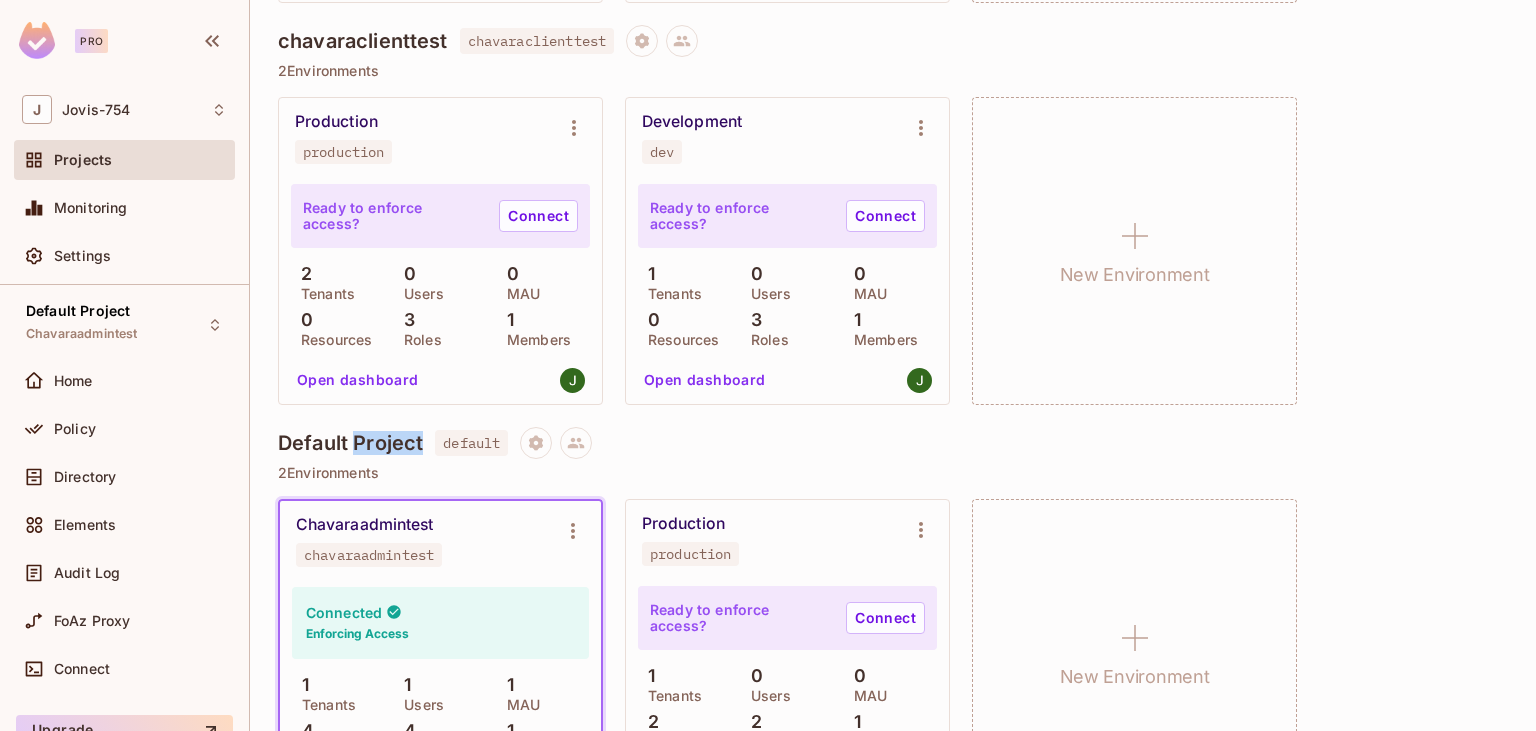 click on "Default Project" at bounding box center [350, 443] 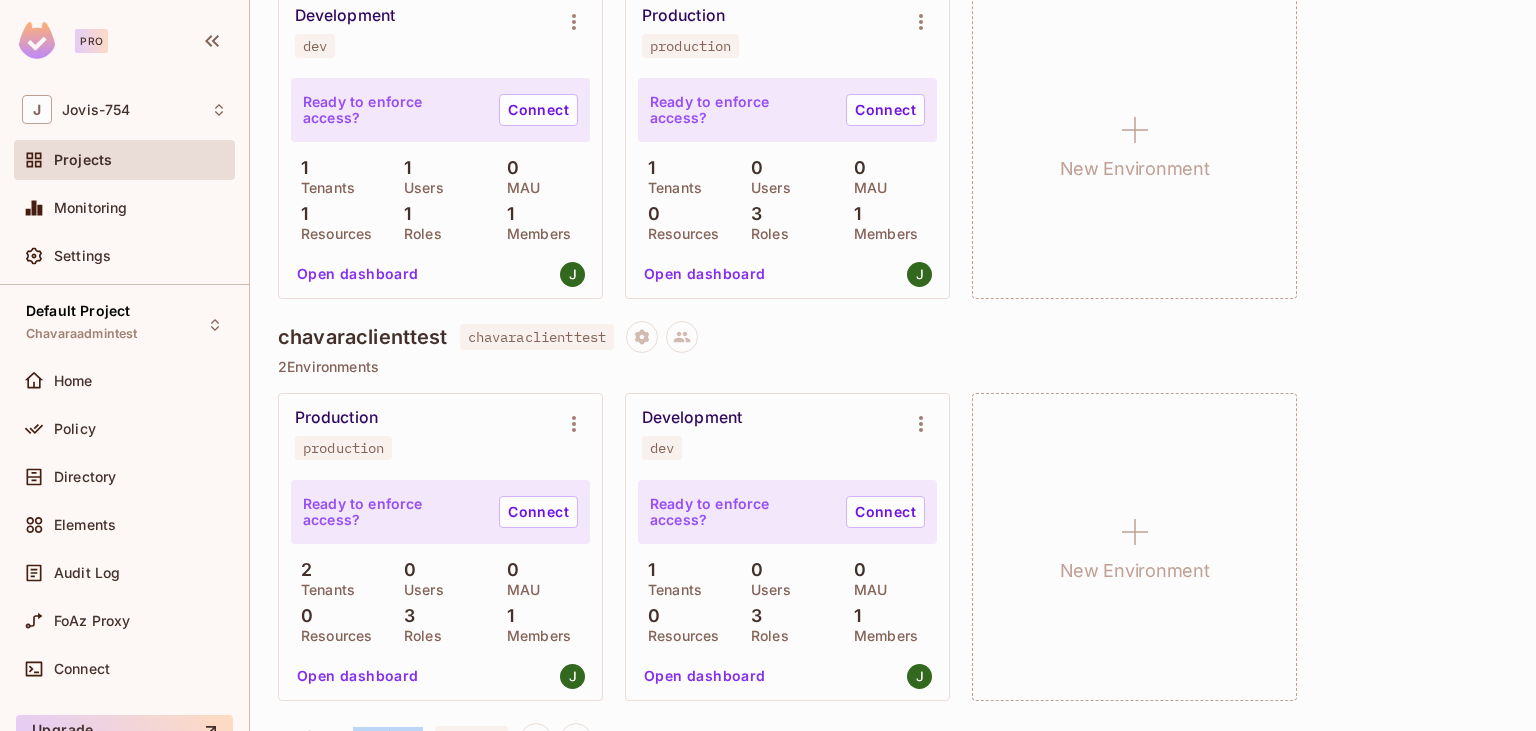scroll, scrollTop: 230, scrollLeft: 0, axis: vertical 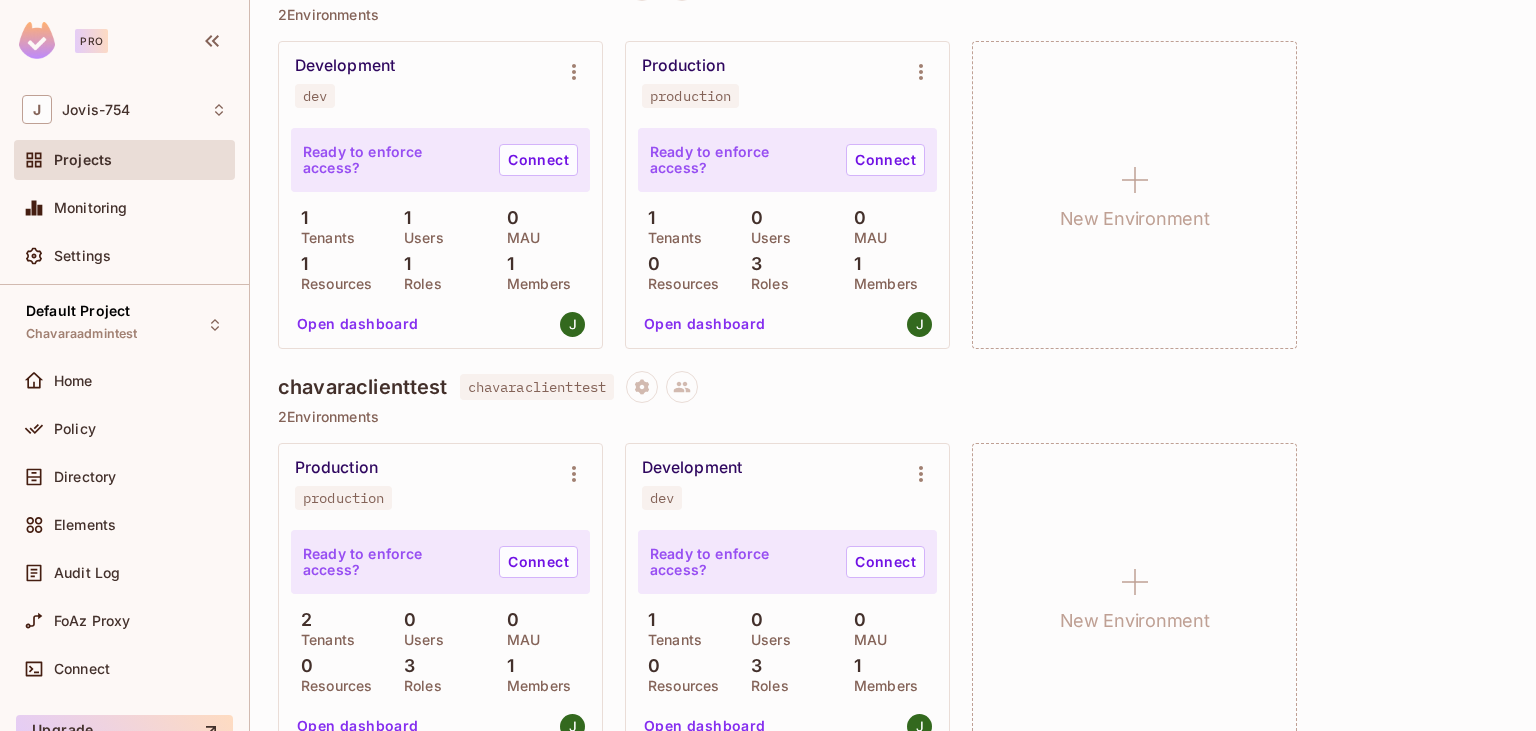 click on "chavaraclienttest" at bounding box center [363, 387] 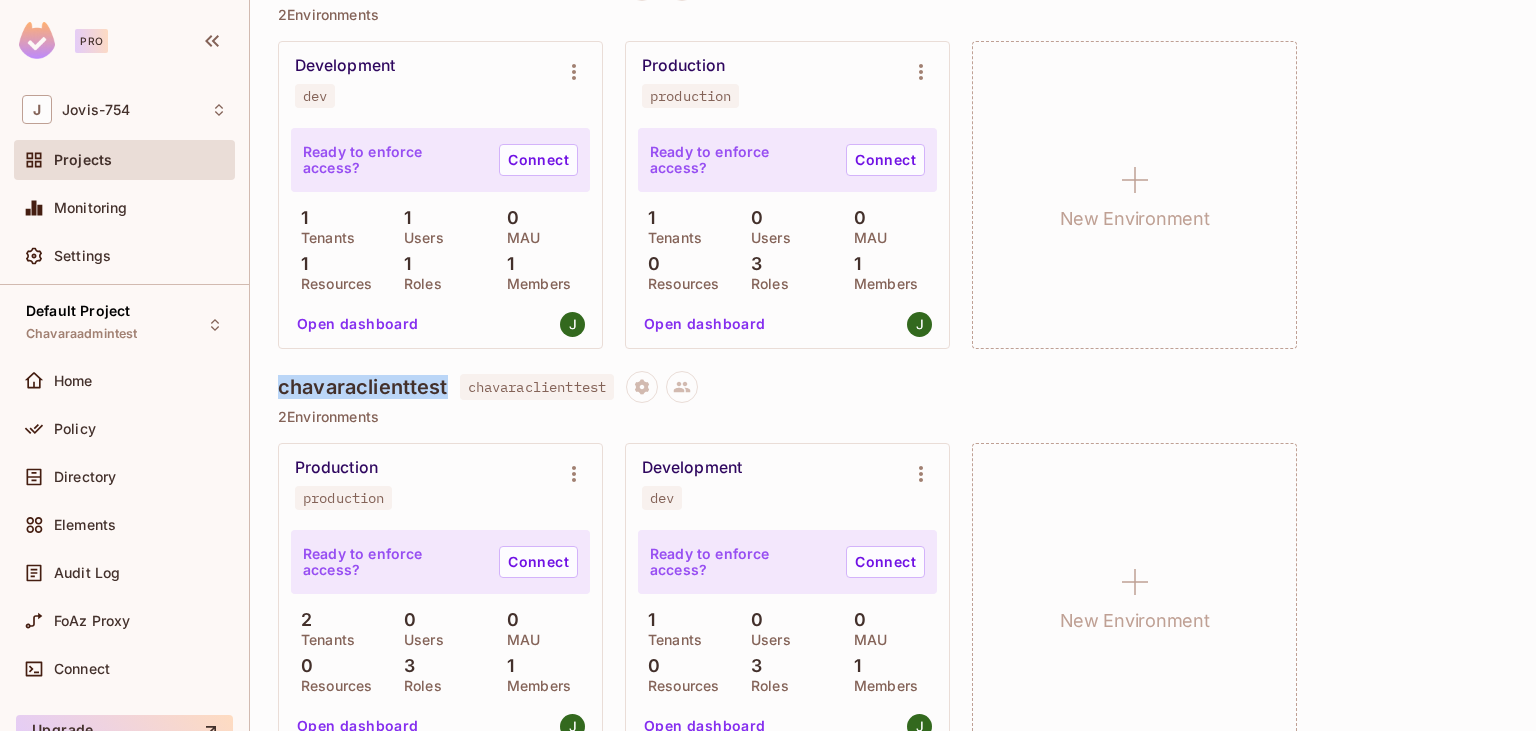click on "chavaraclienttest" at bounding box center (363, 387) 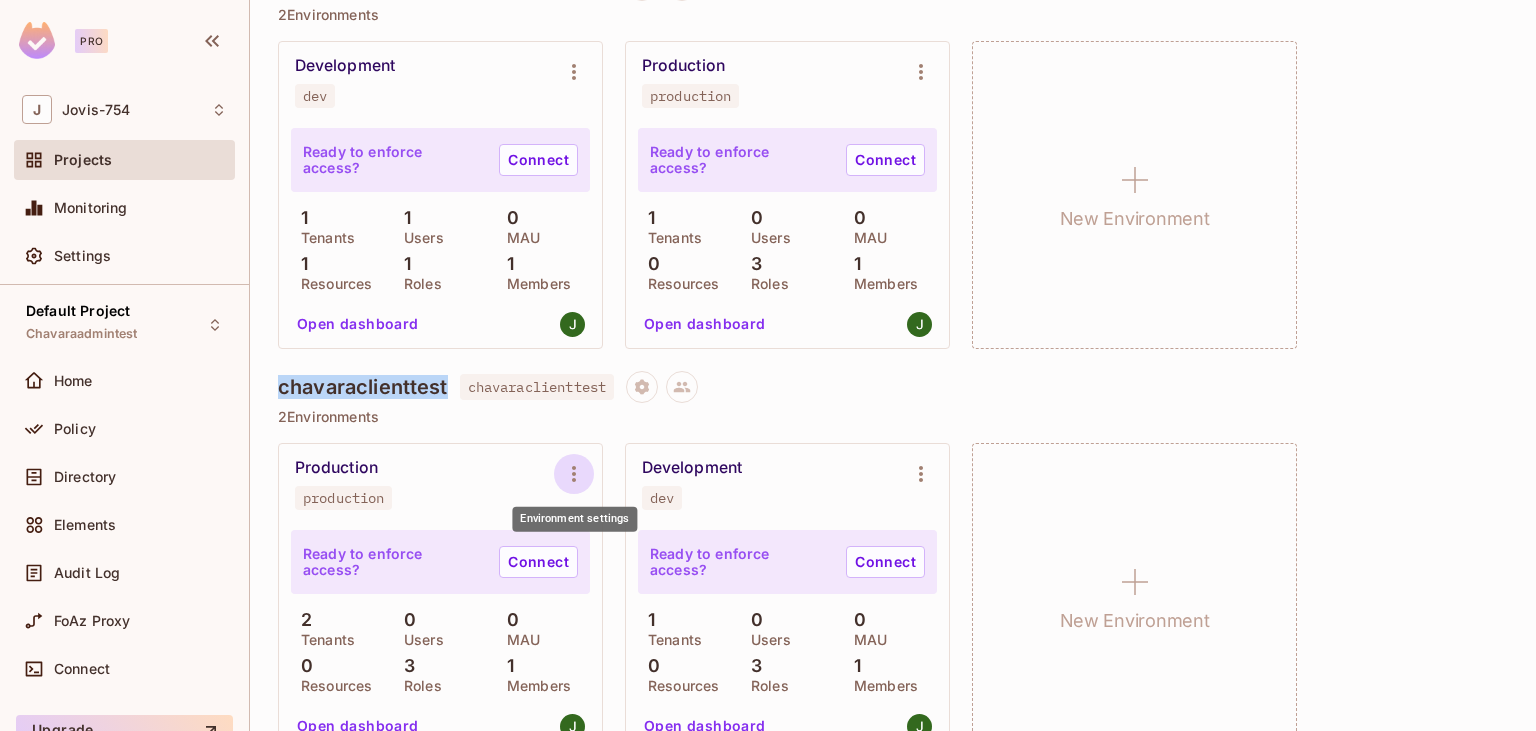 click 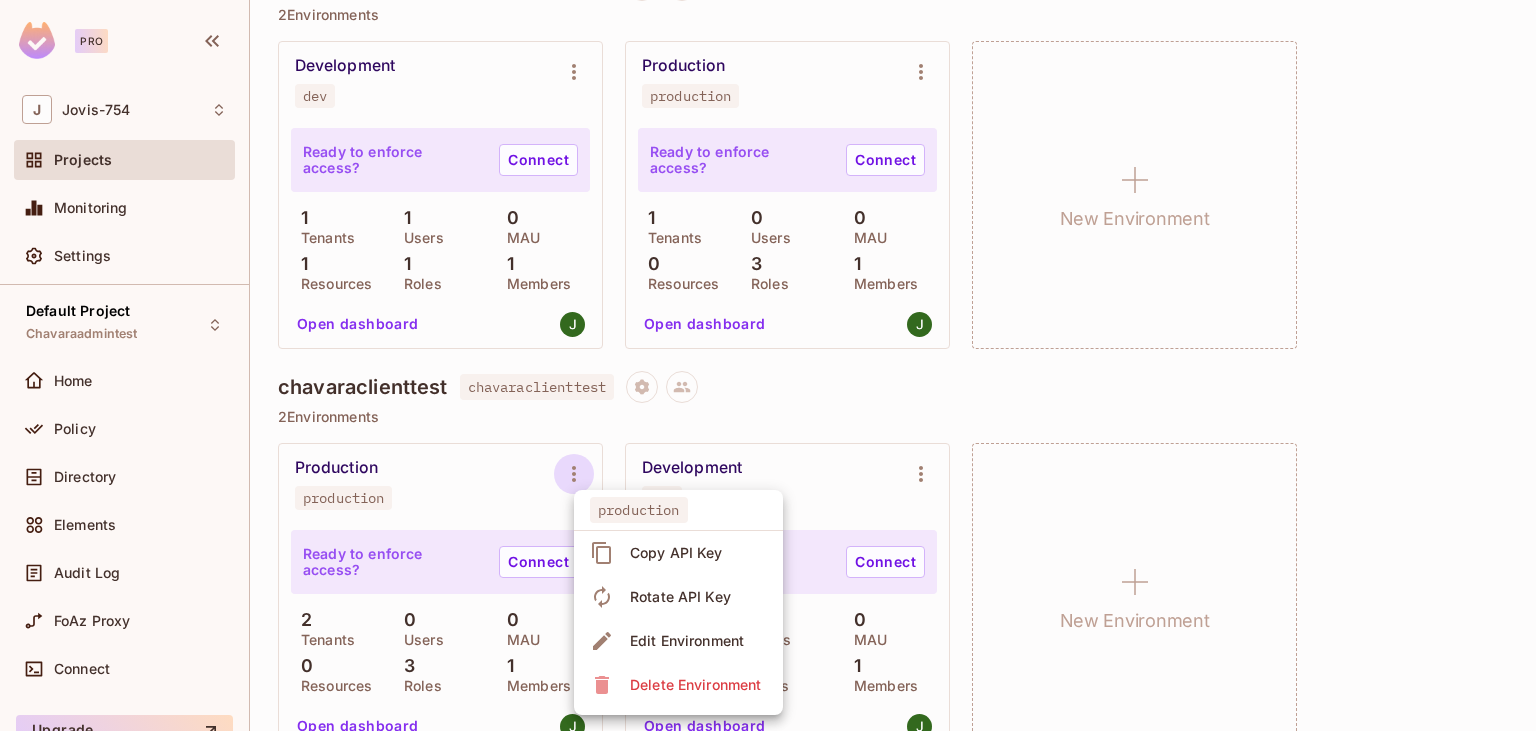 click at bounding box center (768, 365) 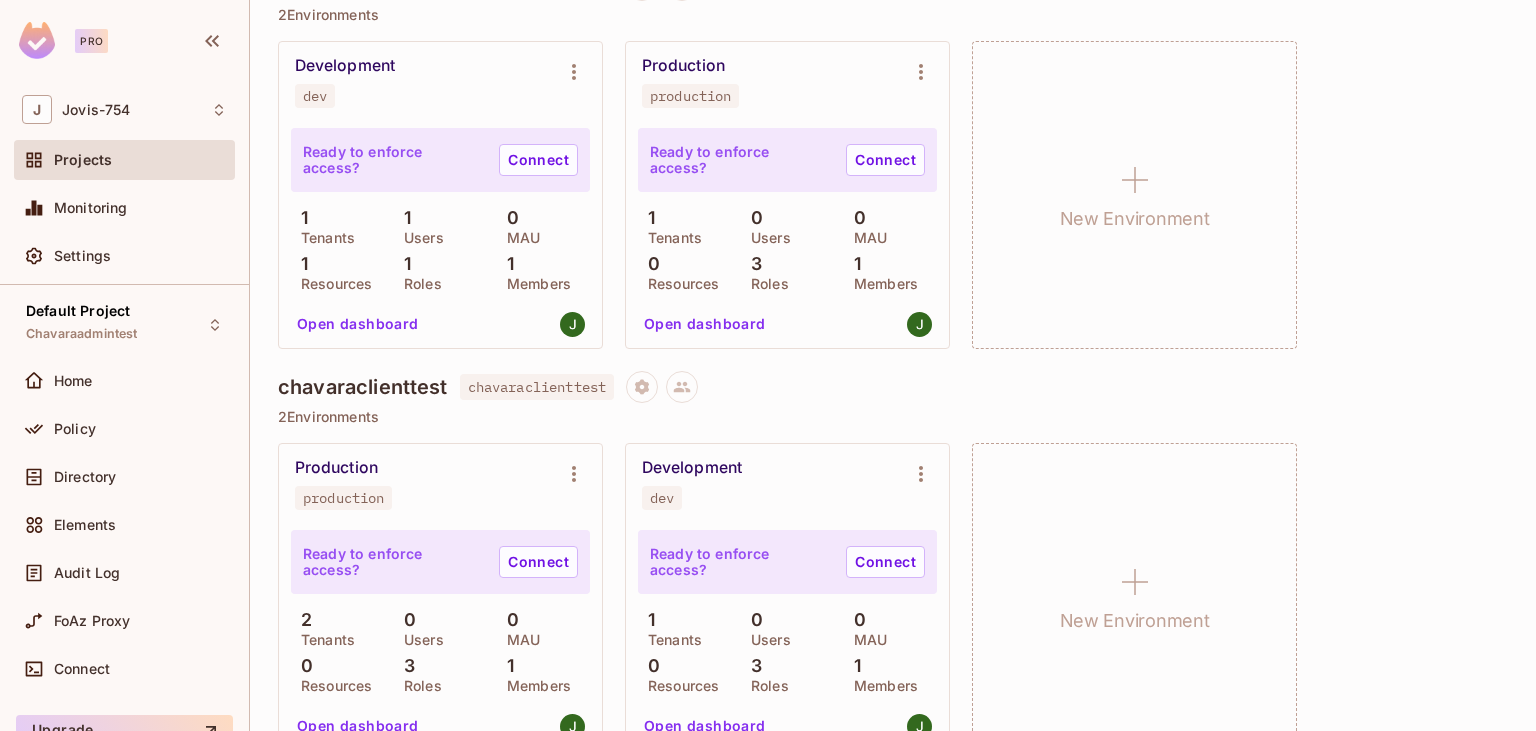 type 